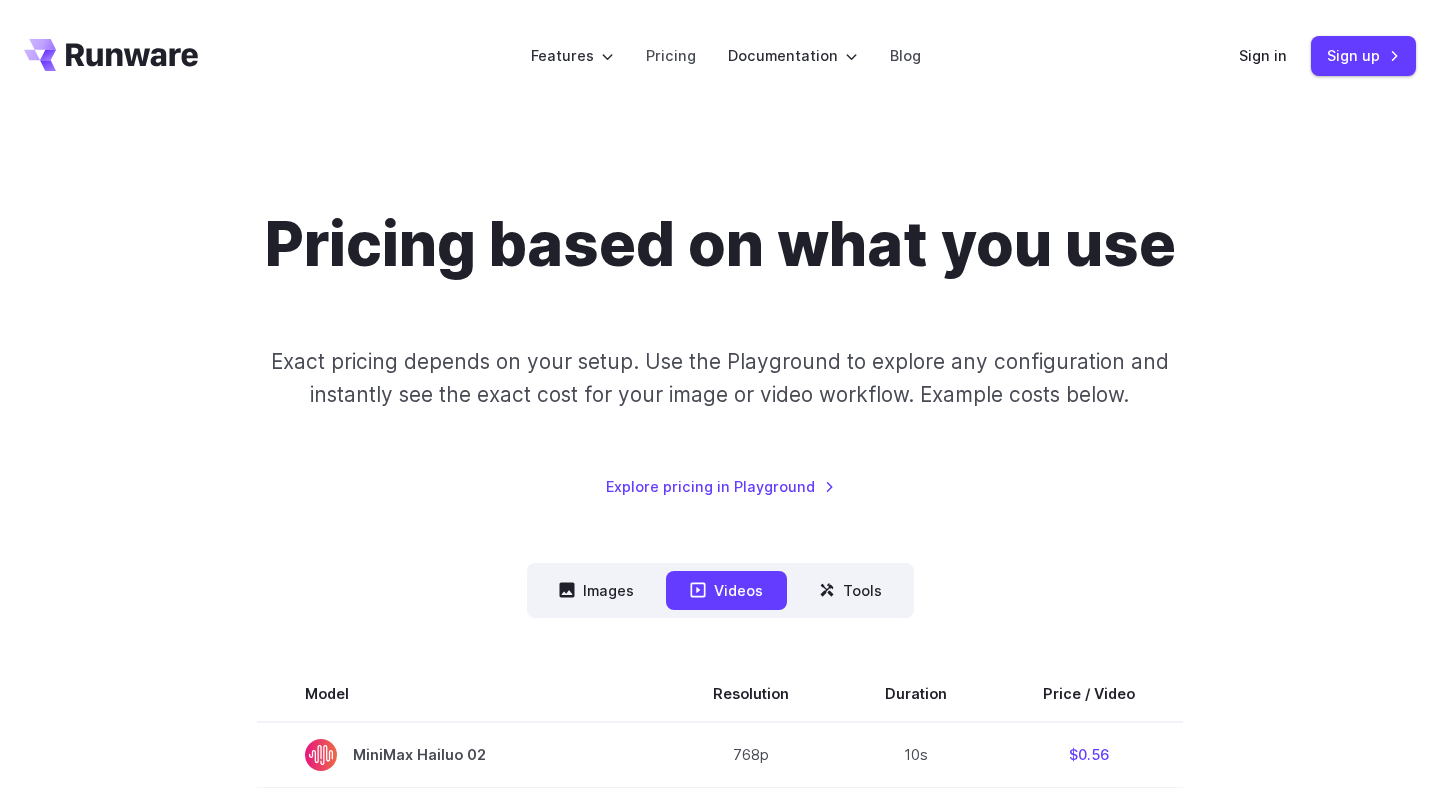 scroll, scrollTop: 0, scrollLeft: 0, axis: both 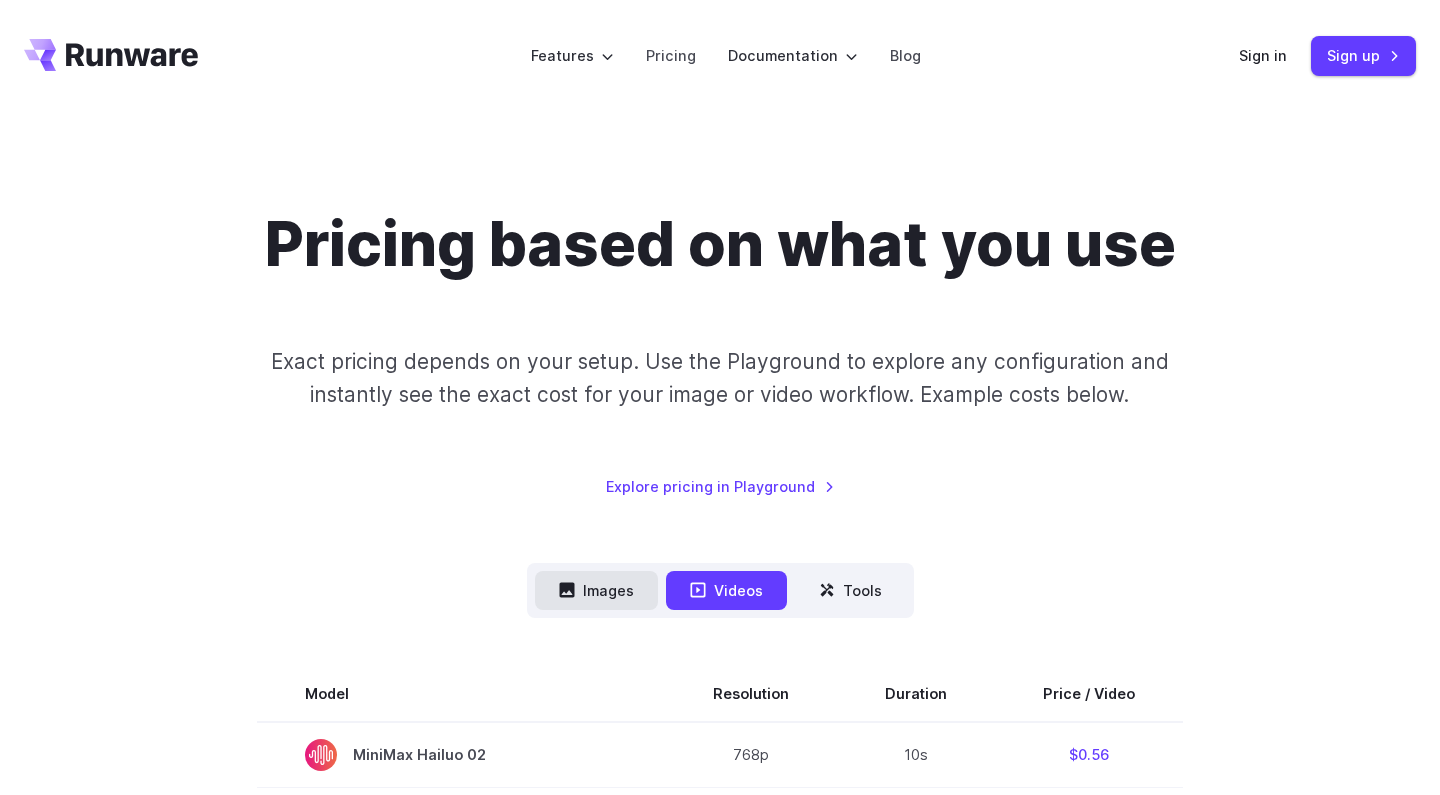 click on "Images" at bounding box center (596, 590) 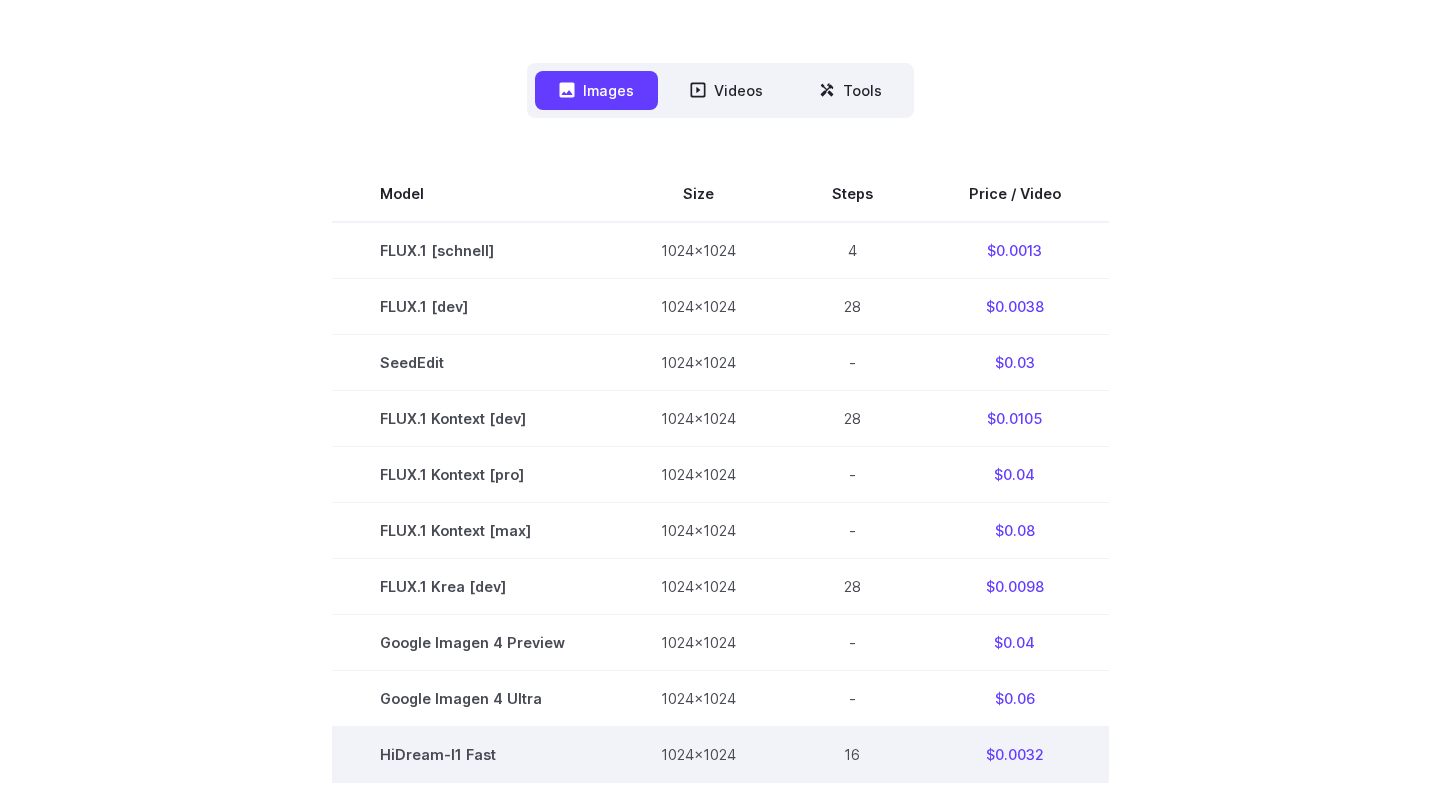 scroll, scrollTop: 473, scrollLeft: 0, axis: vertical 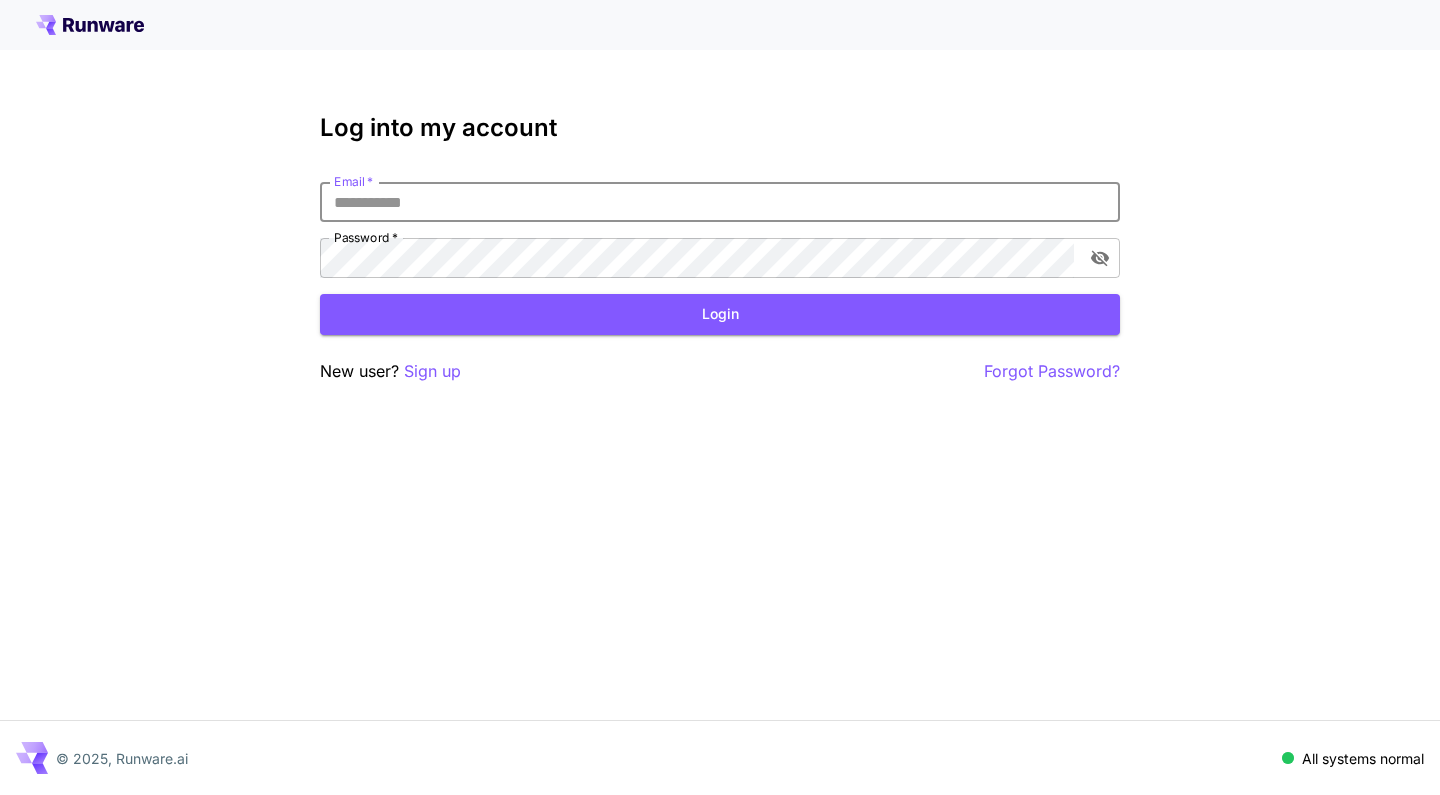type on "**********" 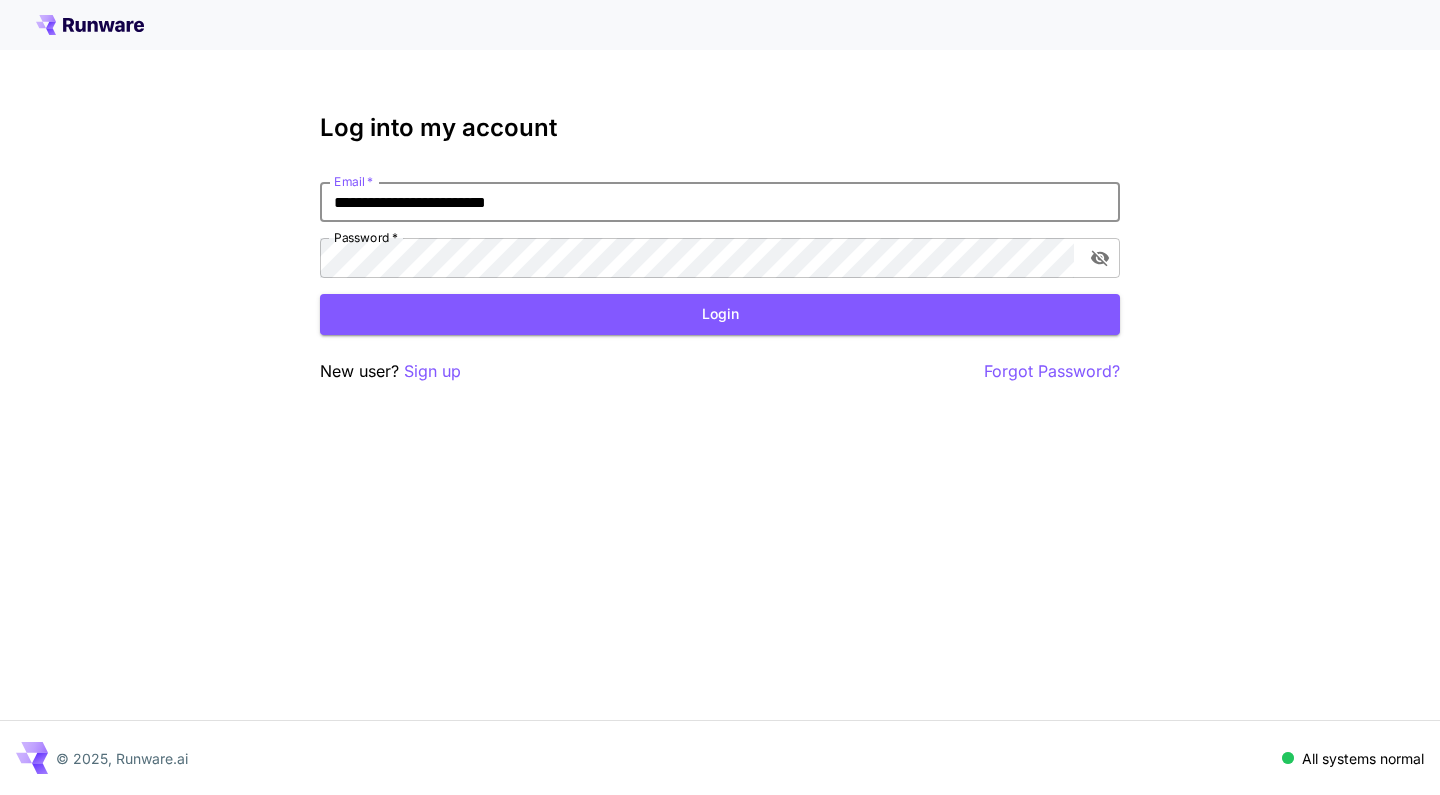 click on "Login" at bounding box center (720, 314) 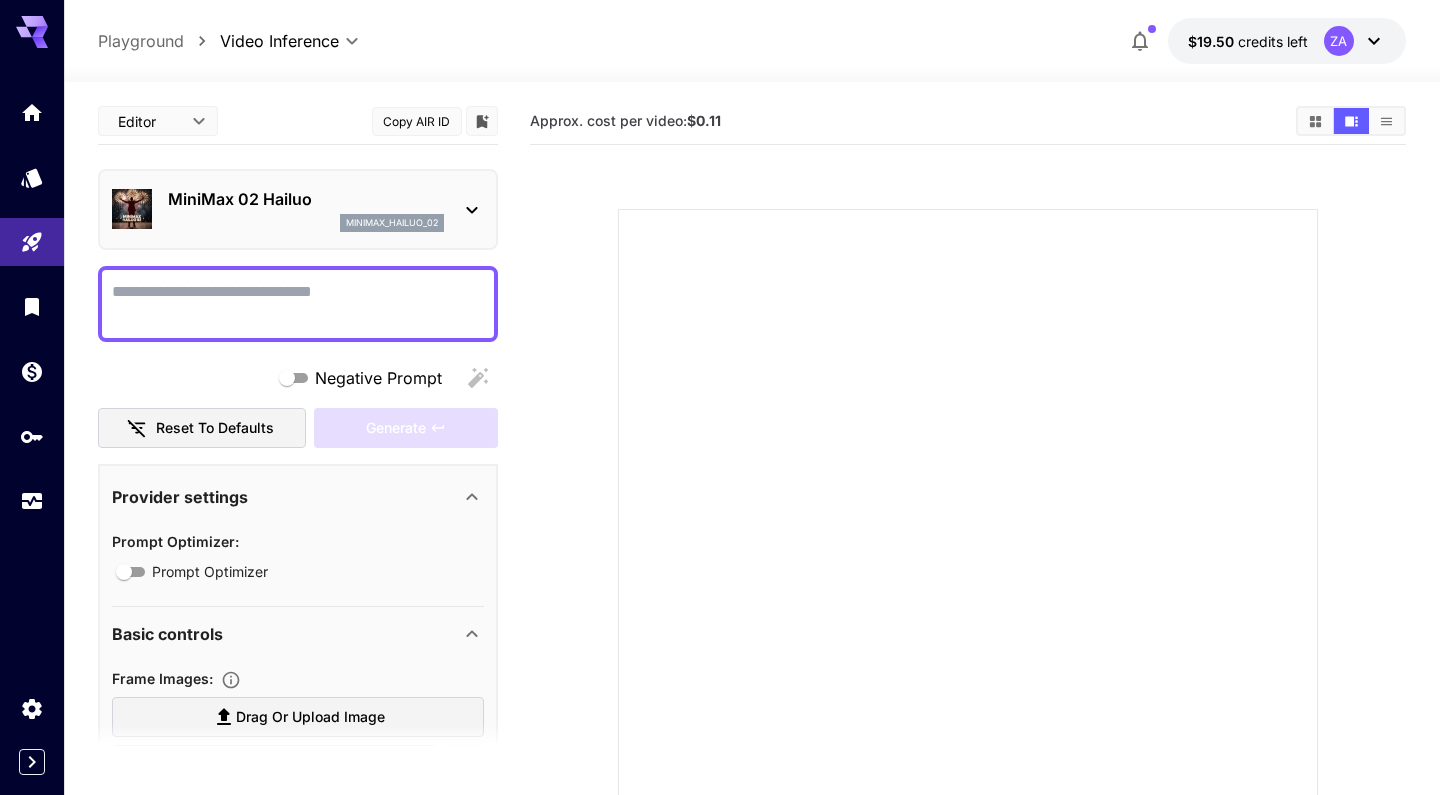 click on "**********" at bounding box center [720, 484] 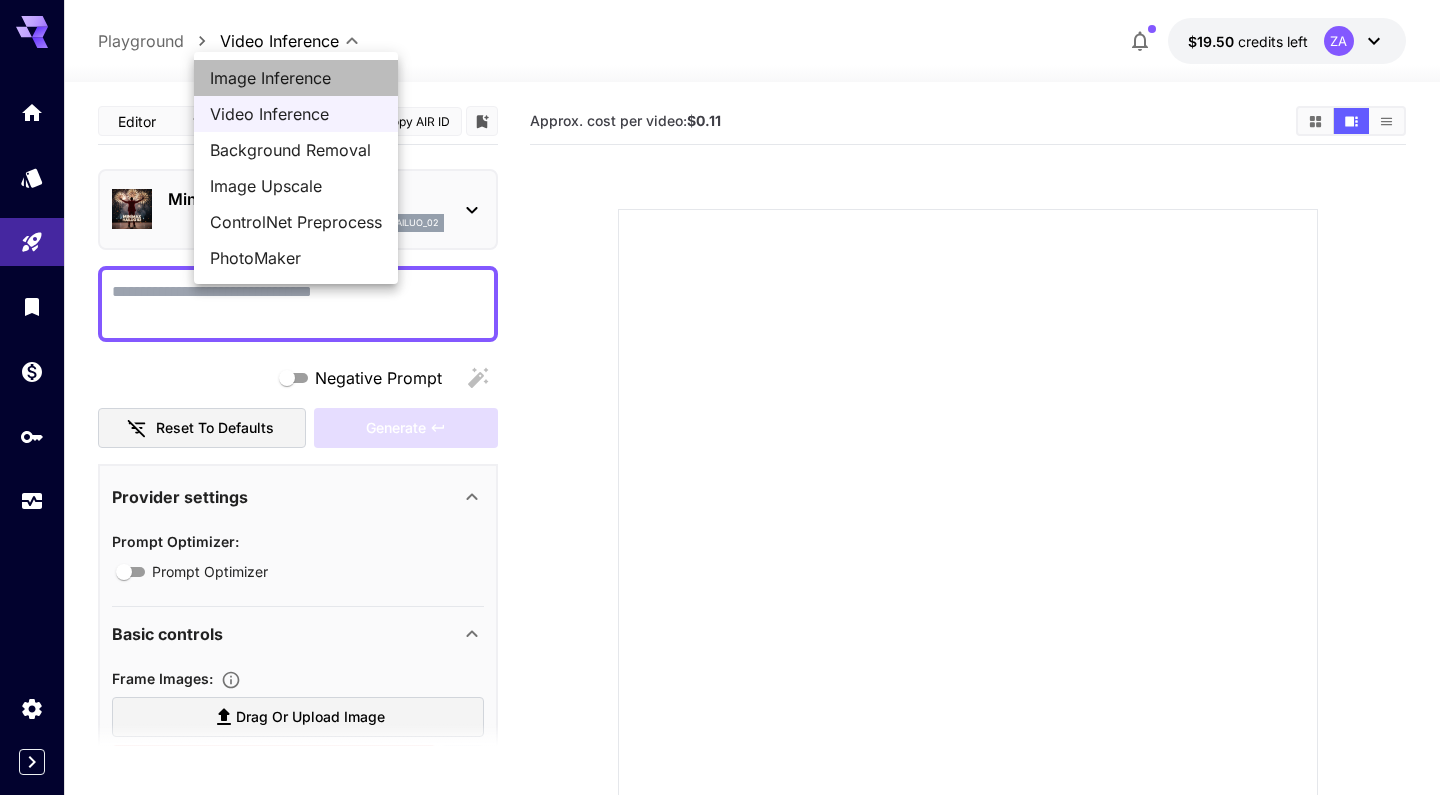 click on "Image Inference" at bounding box center (296, 78) 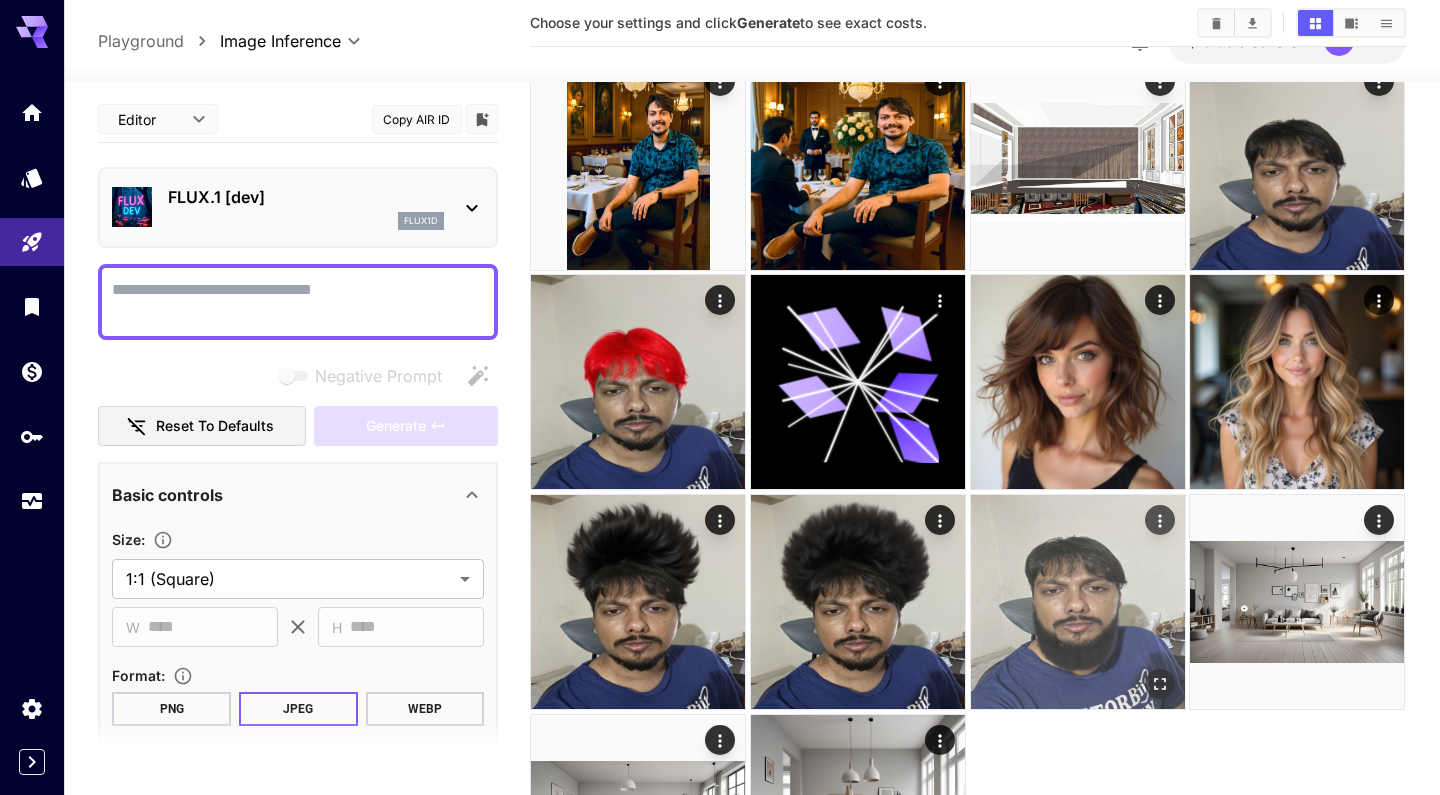 scroll, scrollTop: 766, scrollLeft: 0, axis: vertical 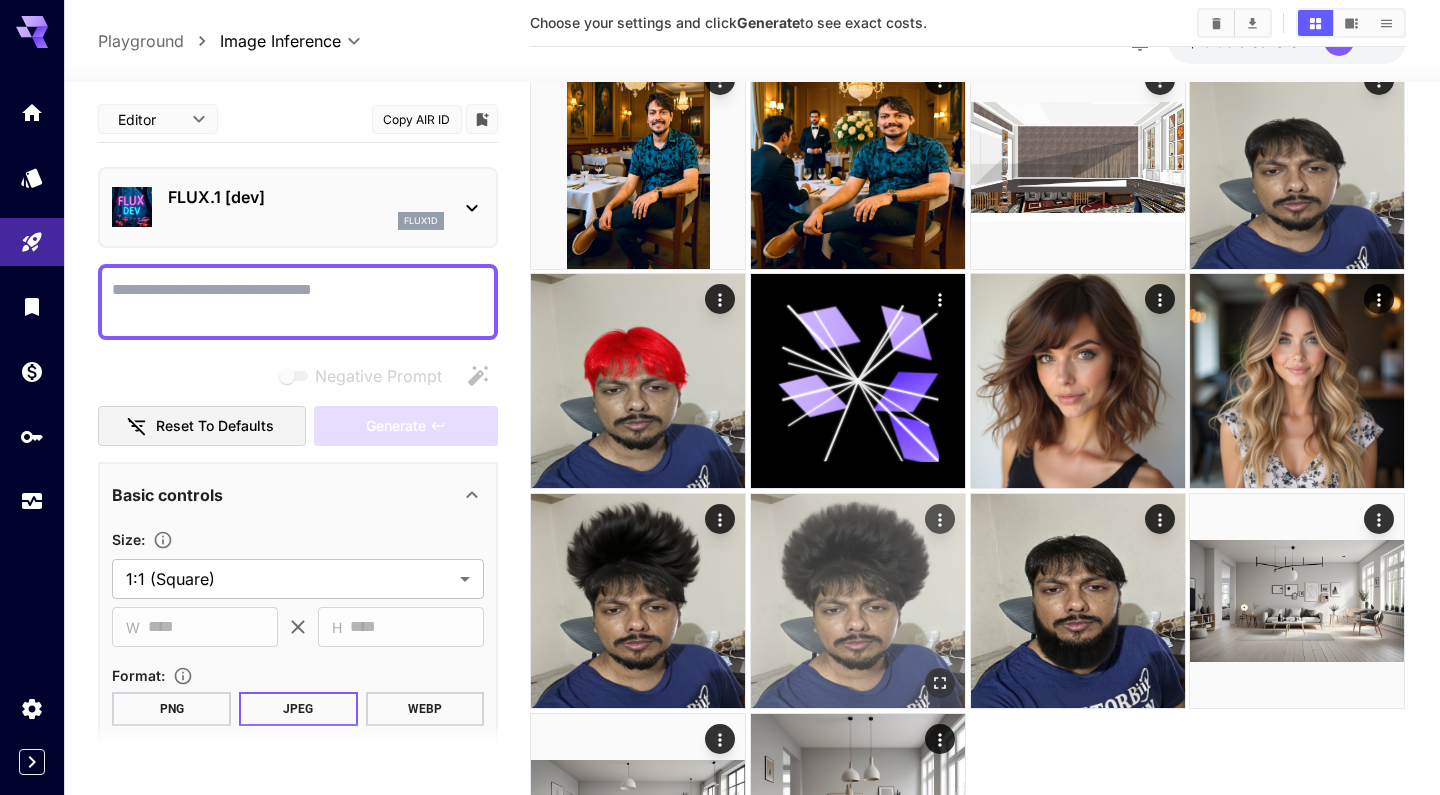 click at bounding box center (858, 601) 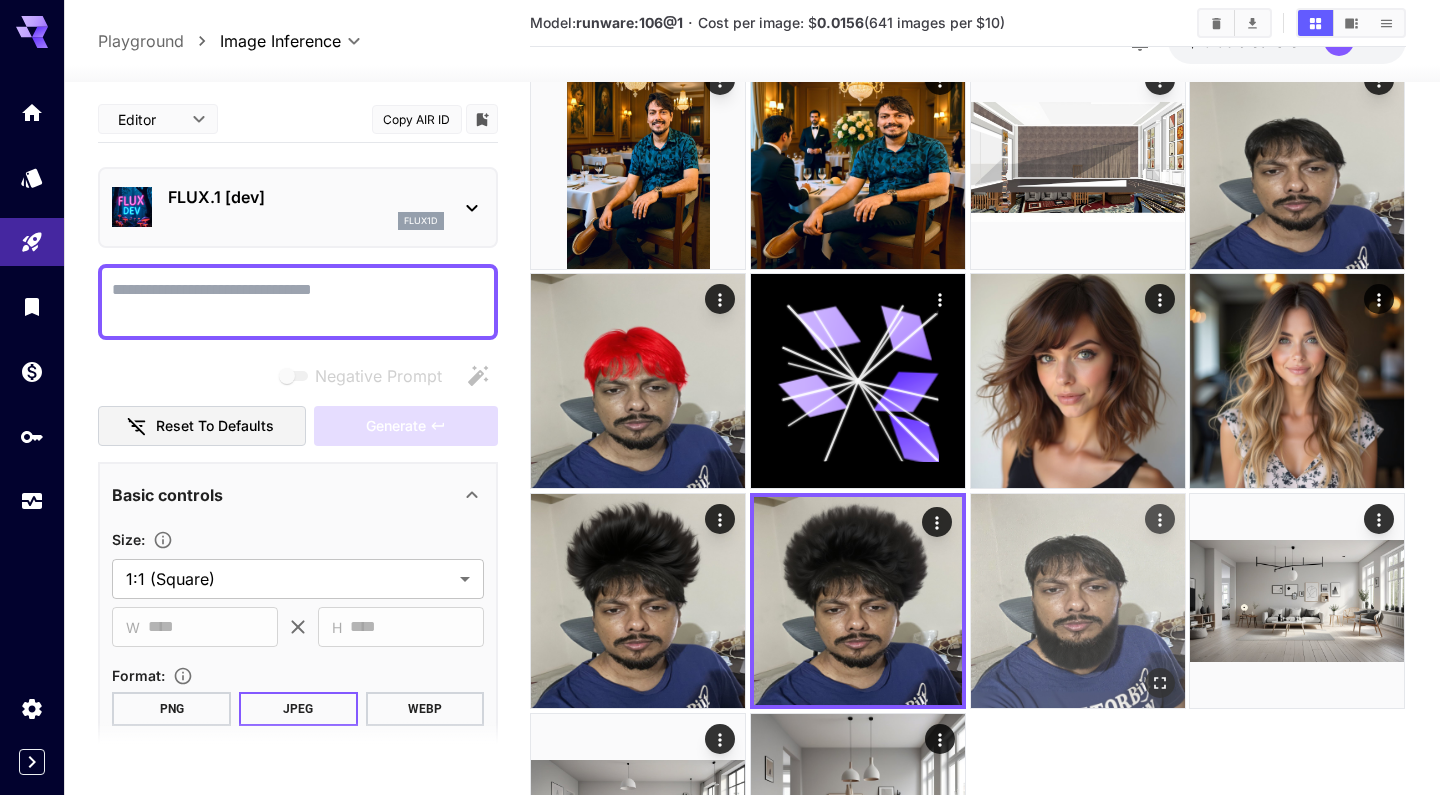click at bounding box center [1078, 601] 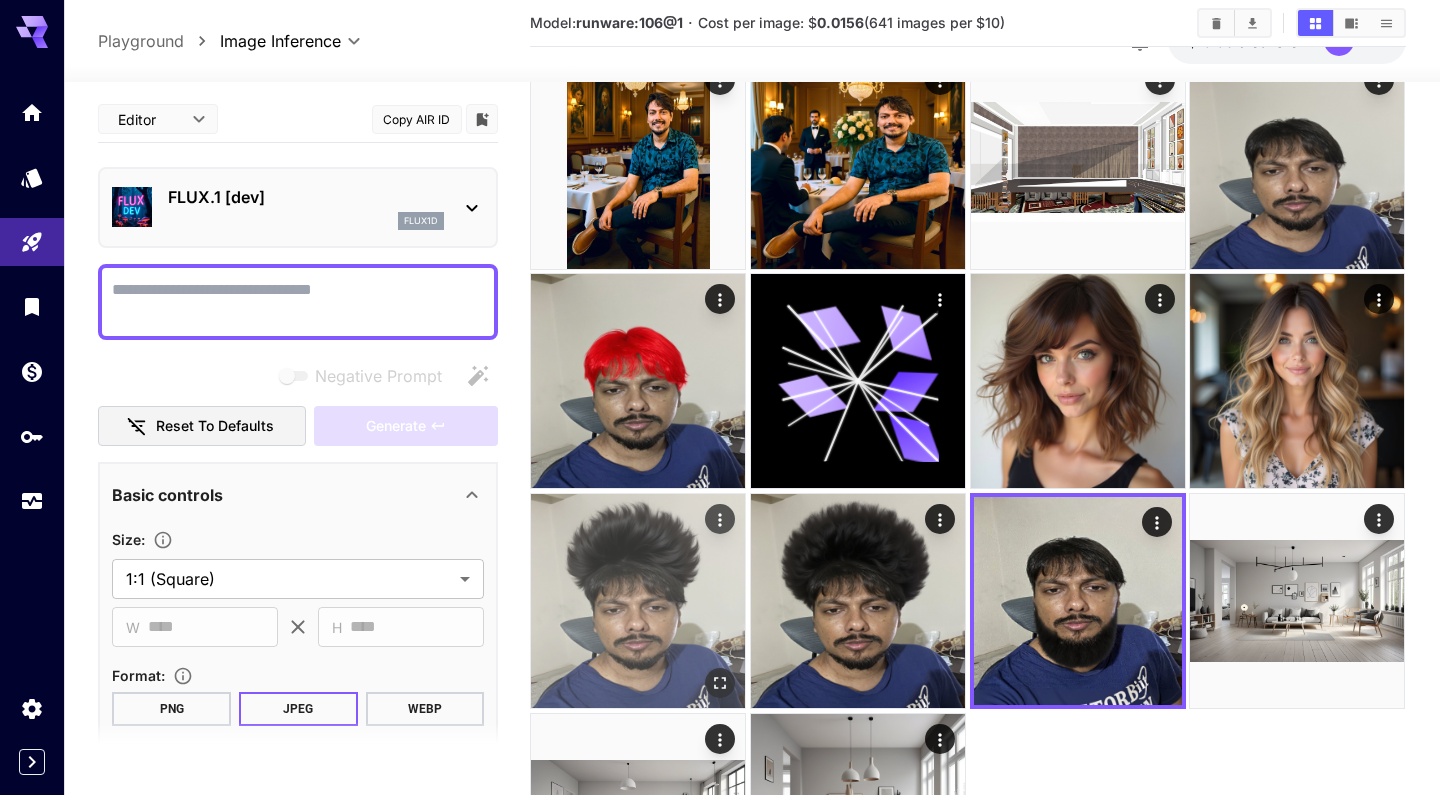 click at bounding box center (638, 601) 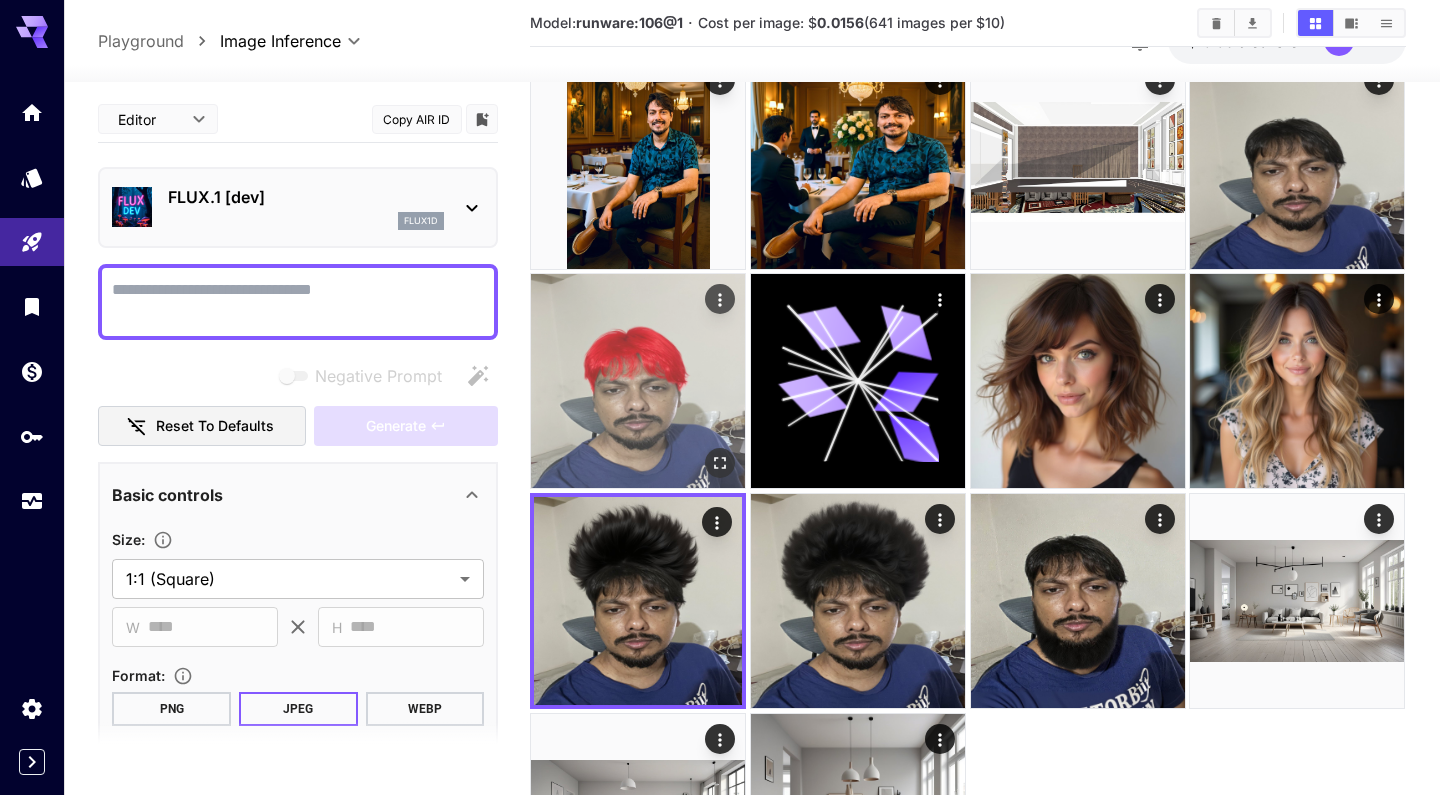 click at bounding box center [638, 381] 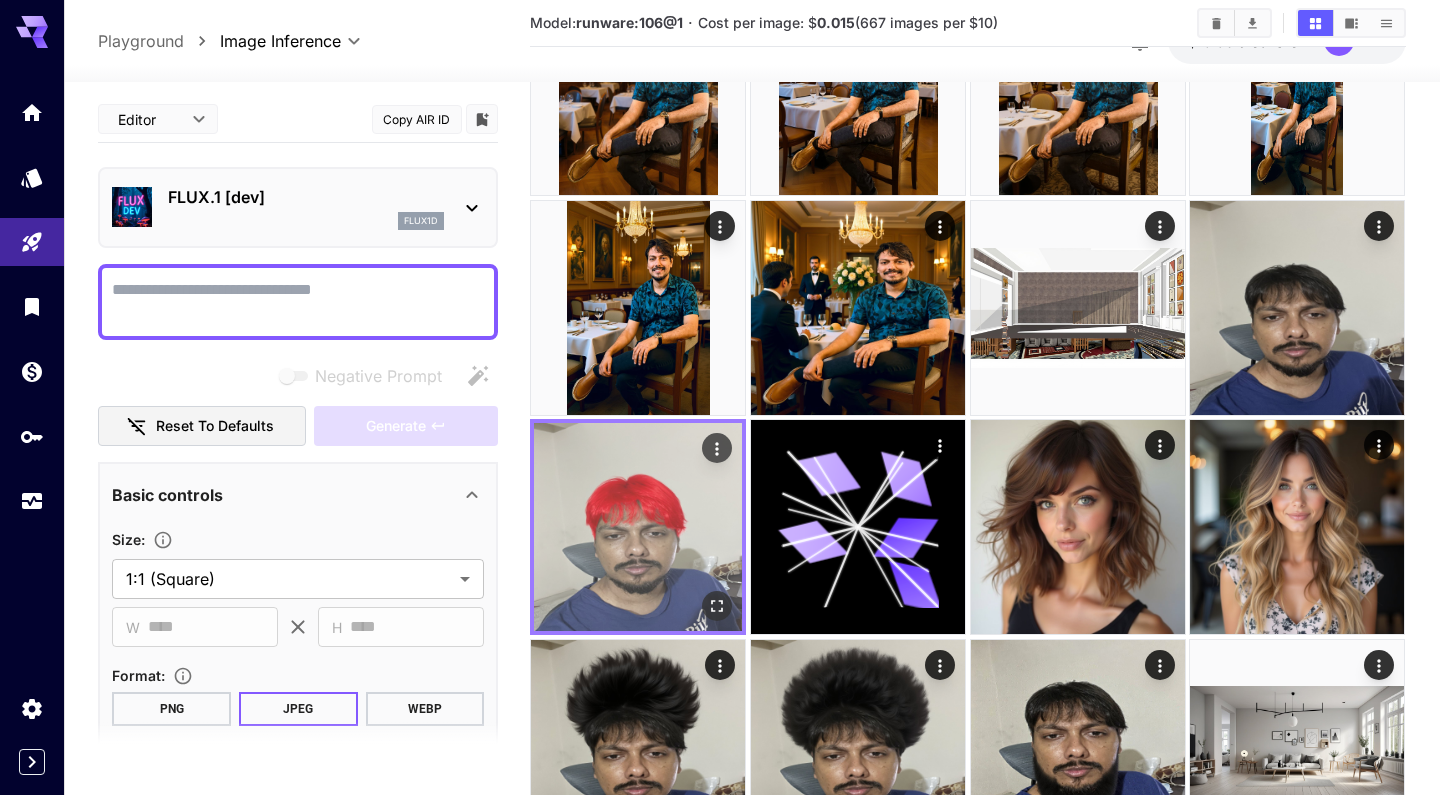 scroll, scrollTop: 522, scrollLeft: 0, axis: vertical 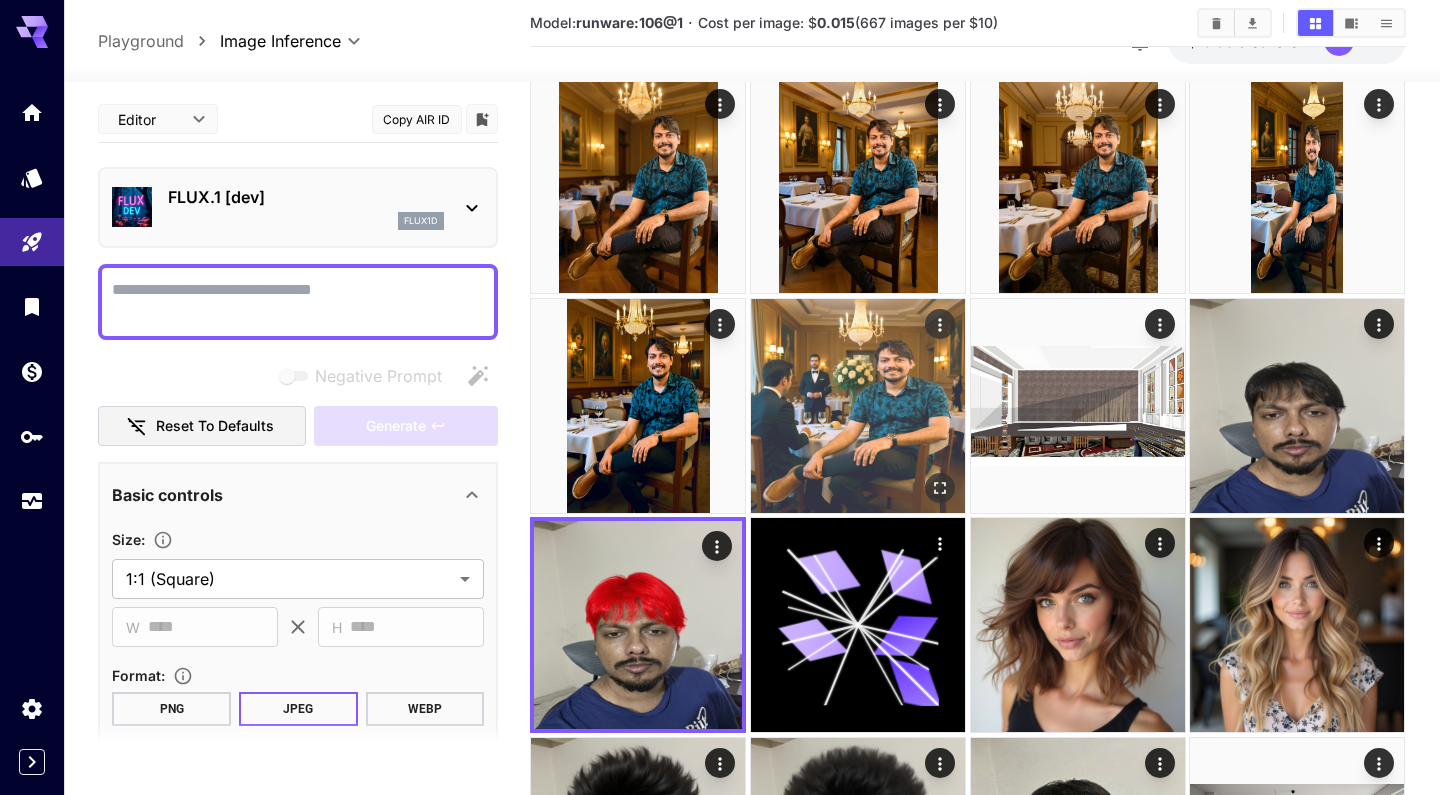 click at bounding box center [858, 406] 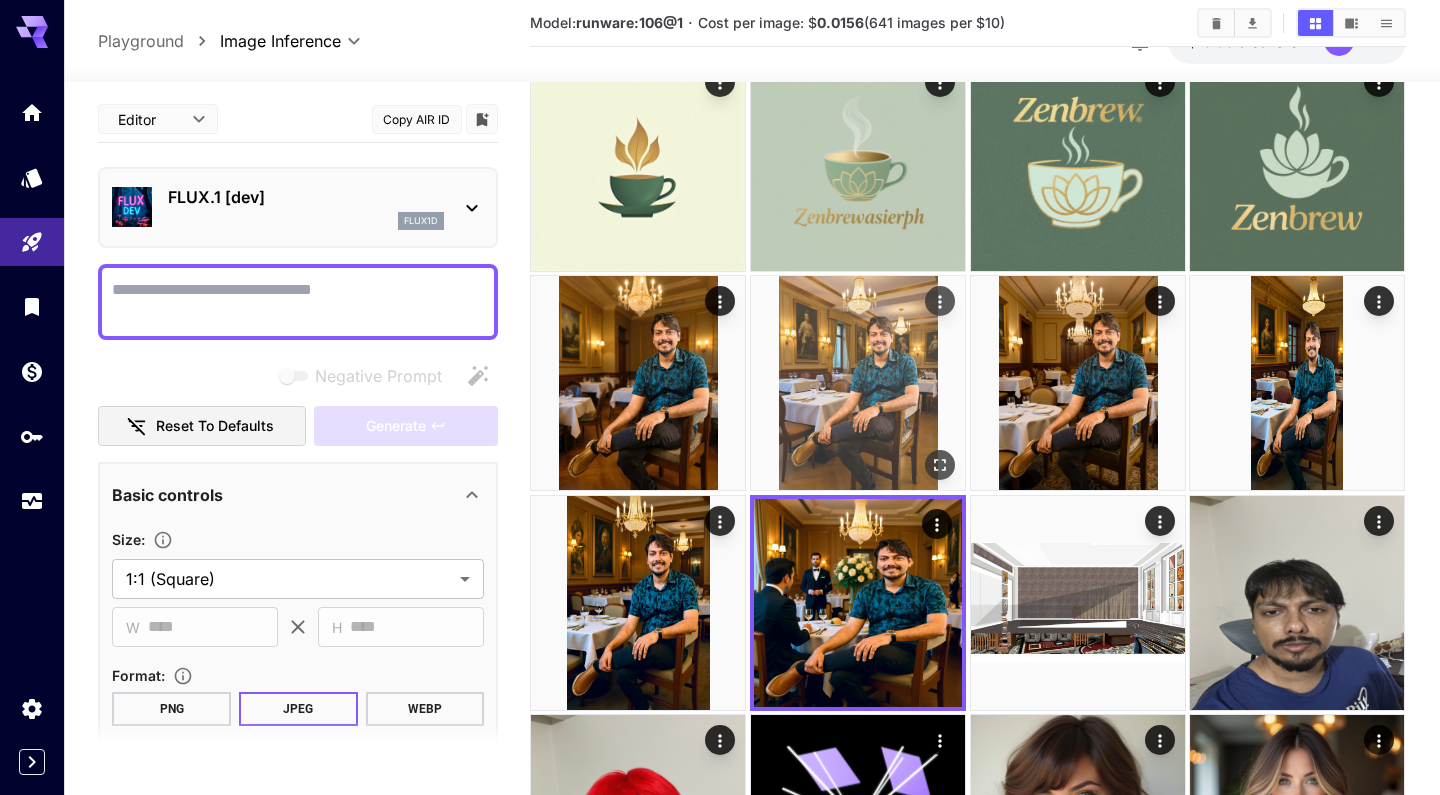 scroll, scrollTop: 272, scrollLeft: 0, axis: vertical 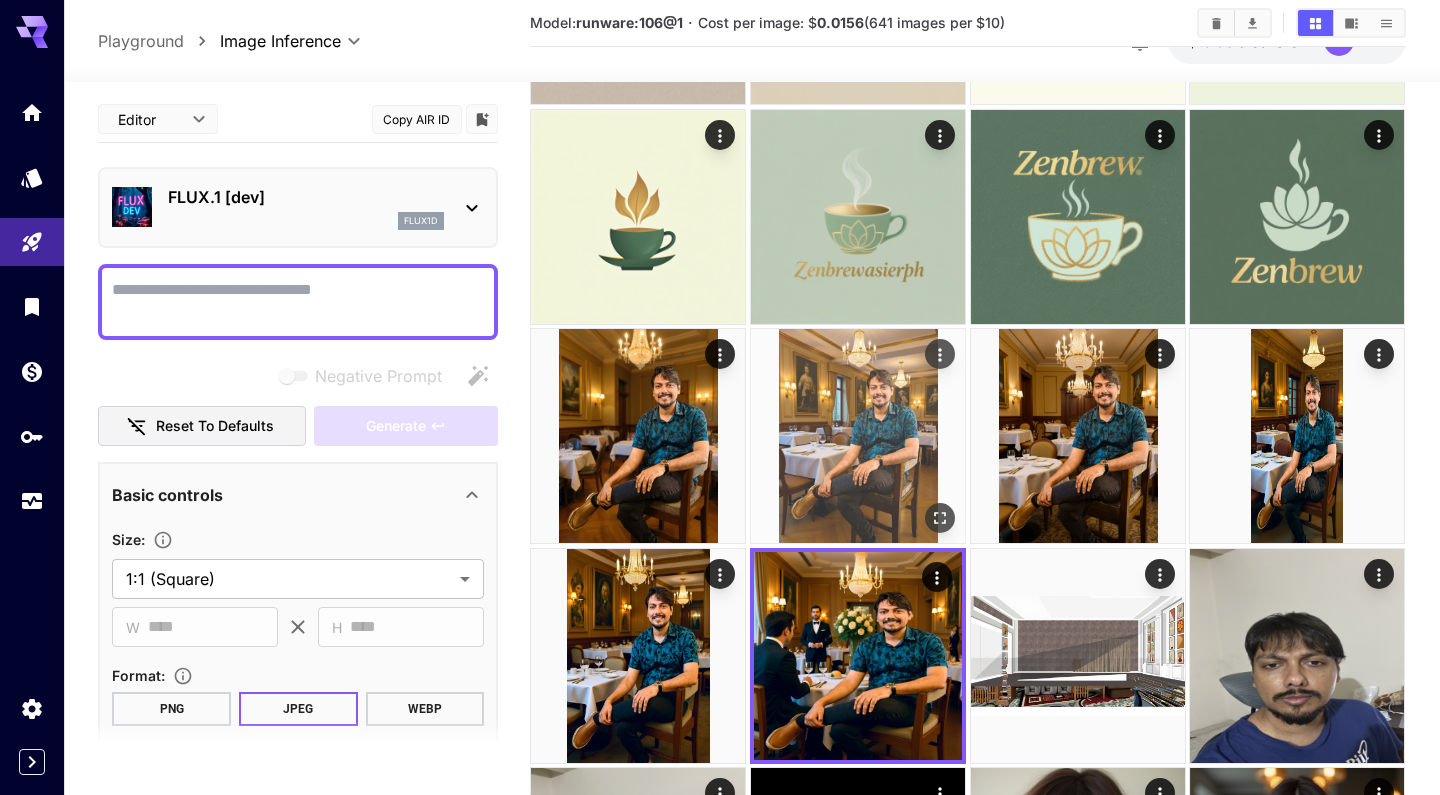 click at bounding box center [858, 436] 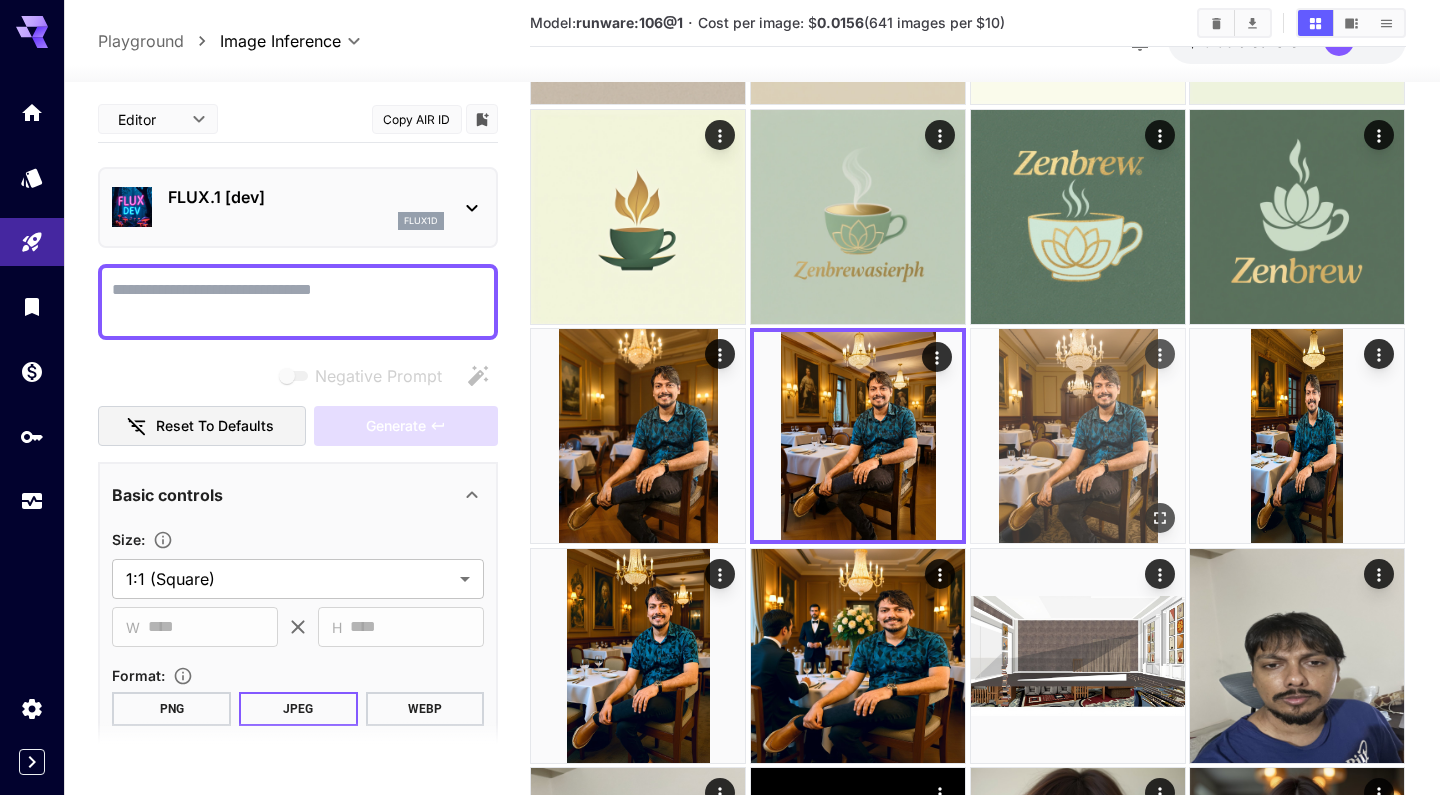 click at bounding box center [1078, 436] 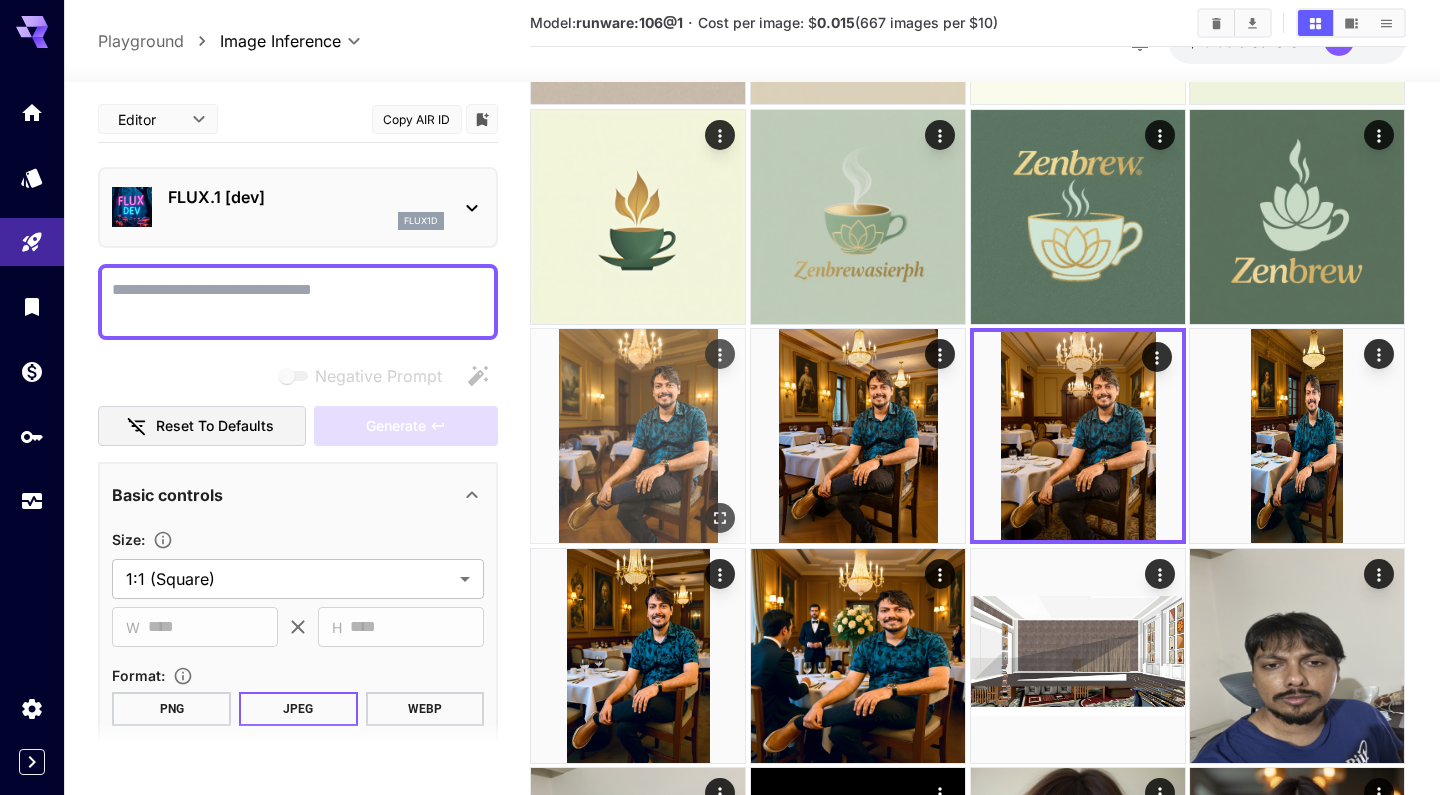 click at bounding box center (638, 436) 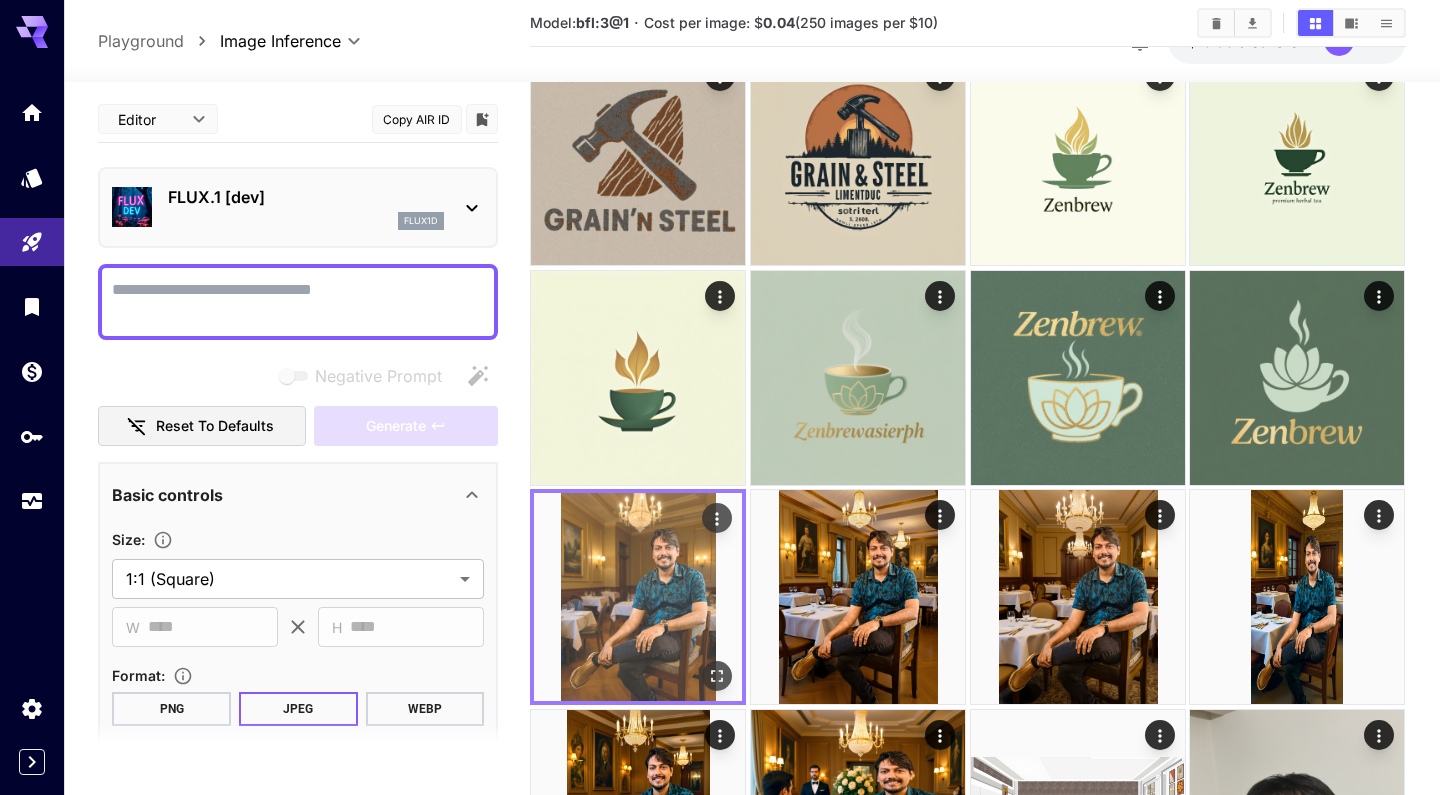 scroll, scrollTop: 44, scrollLeft: 0, axis: vertical 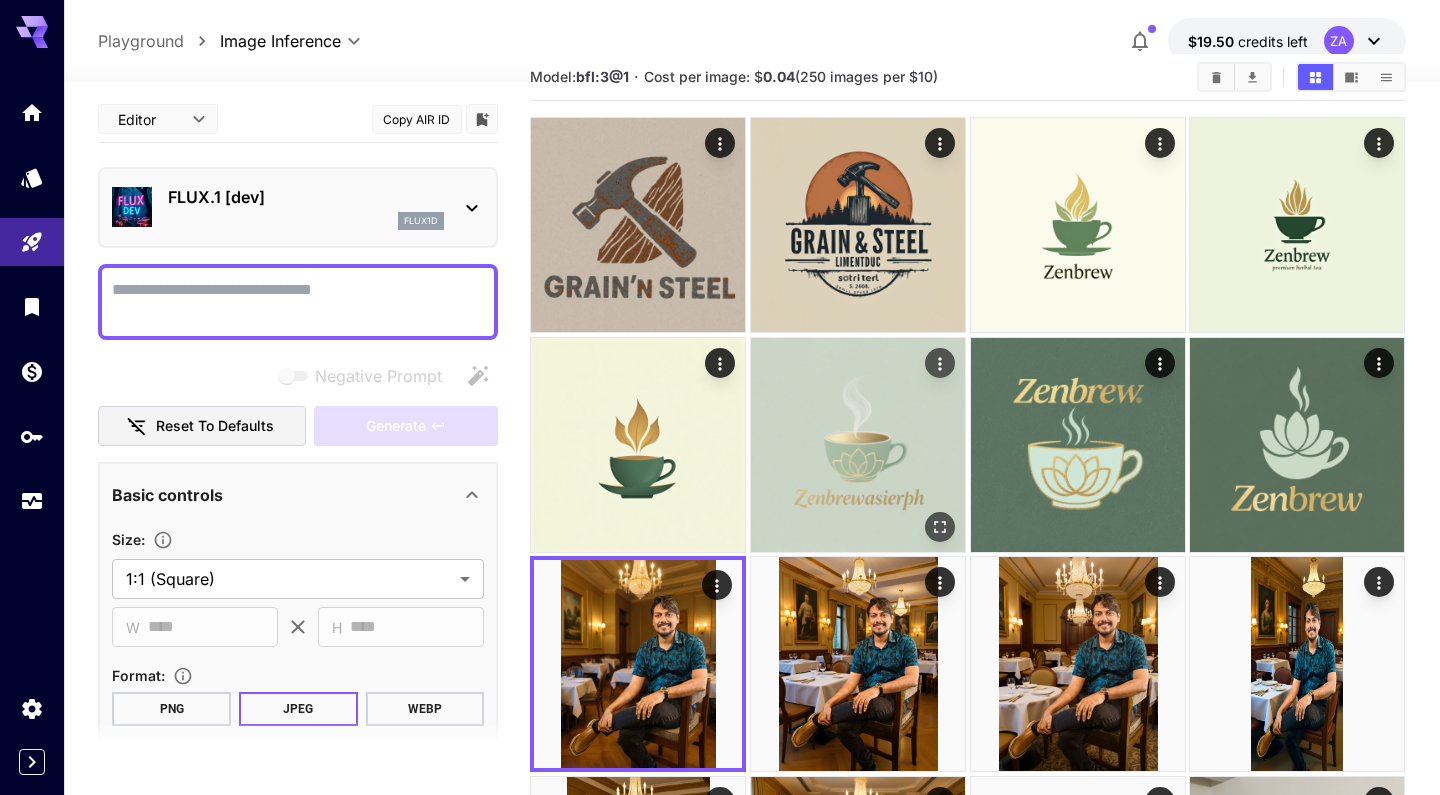click at bounding box center (858, 445) 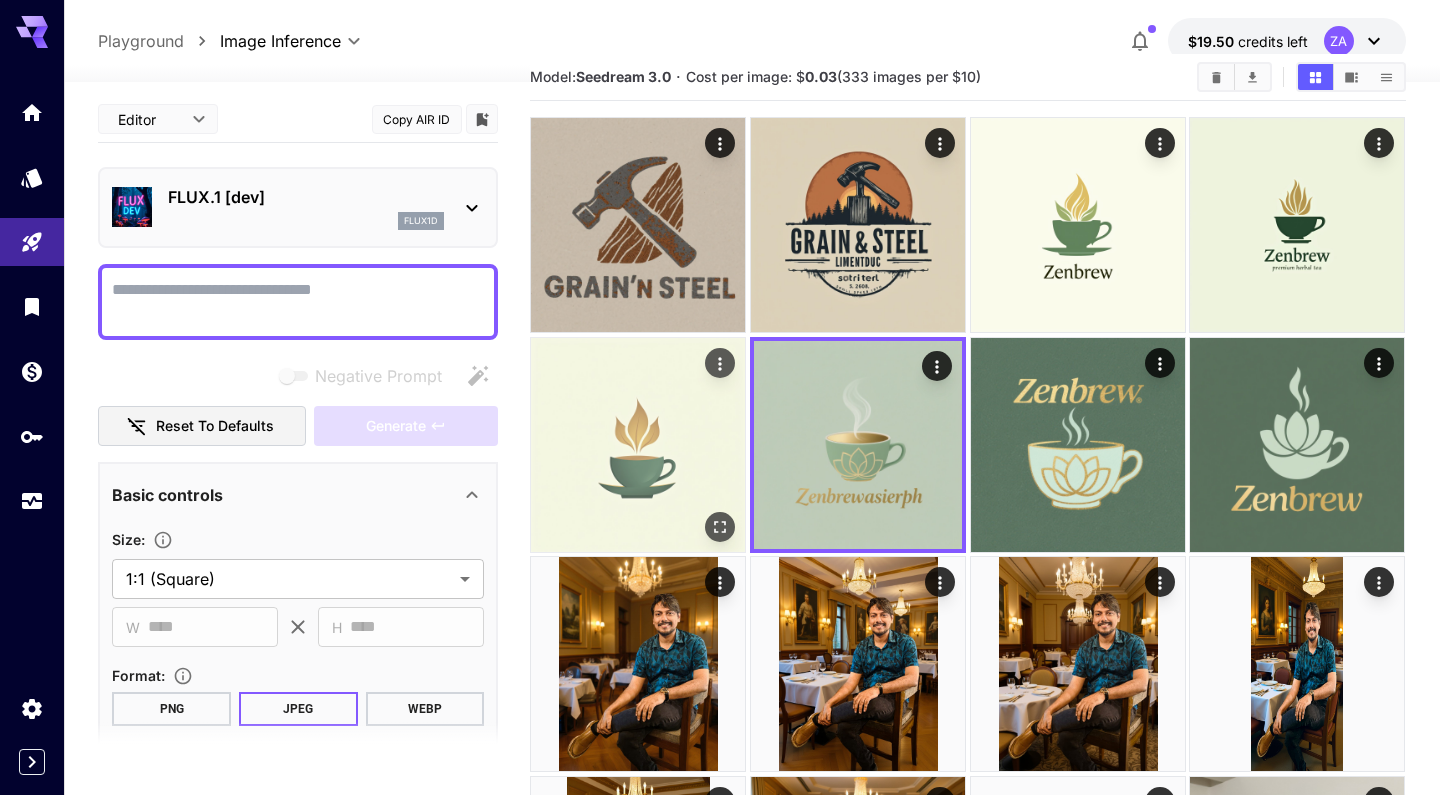 click at bounding box center [638, 445] 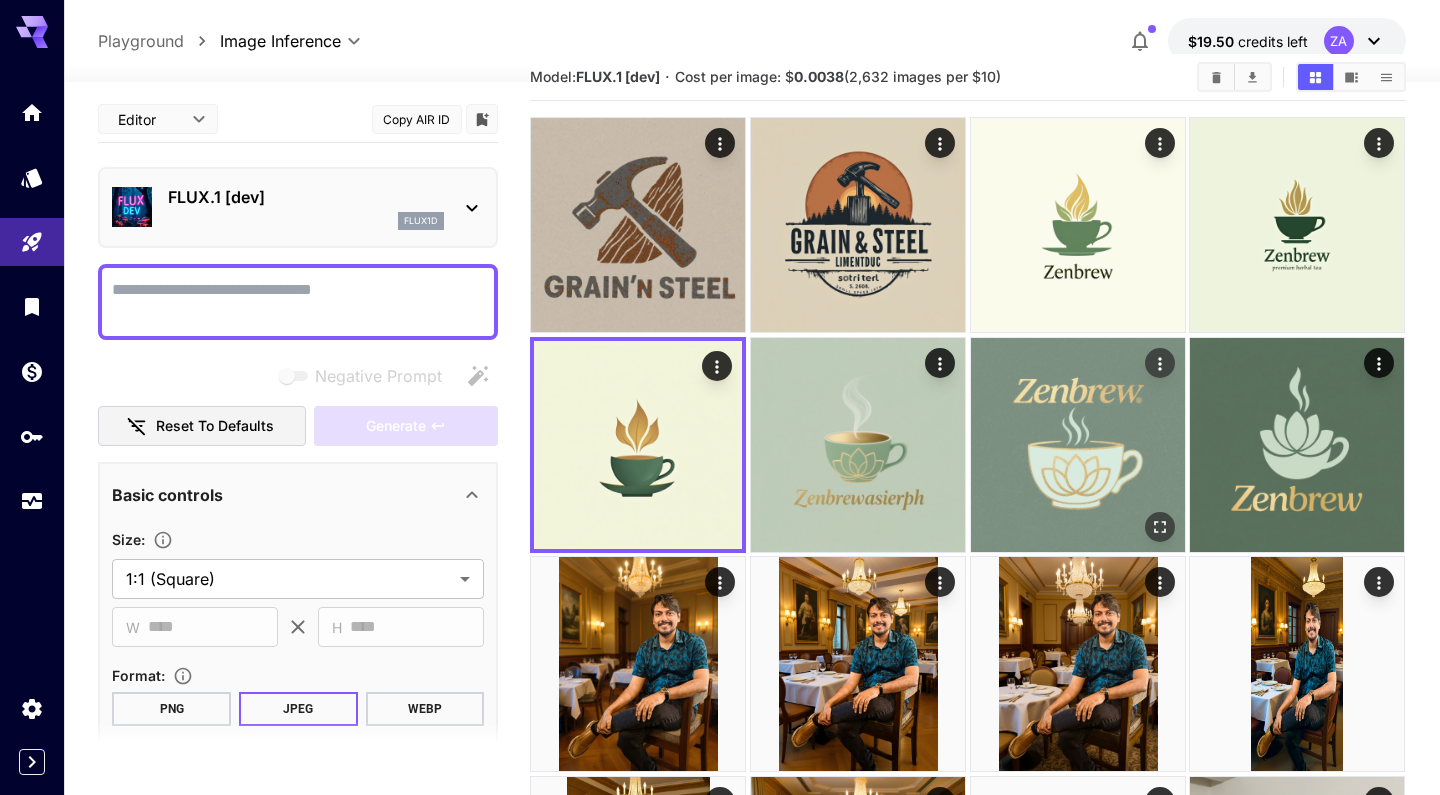 click at bounding box center [1078, 445] 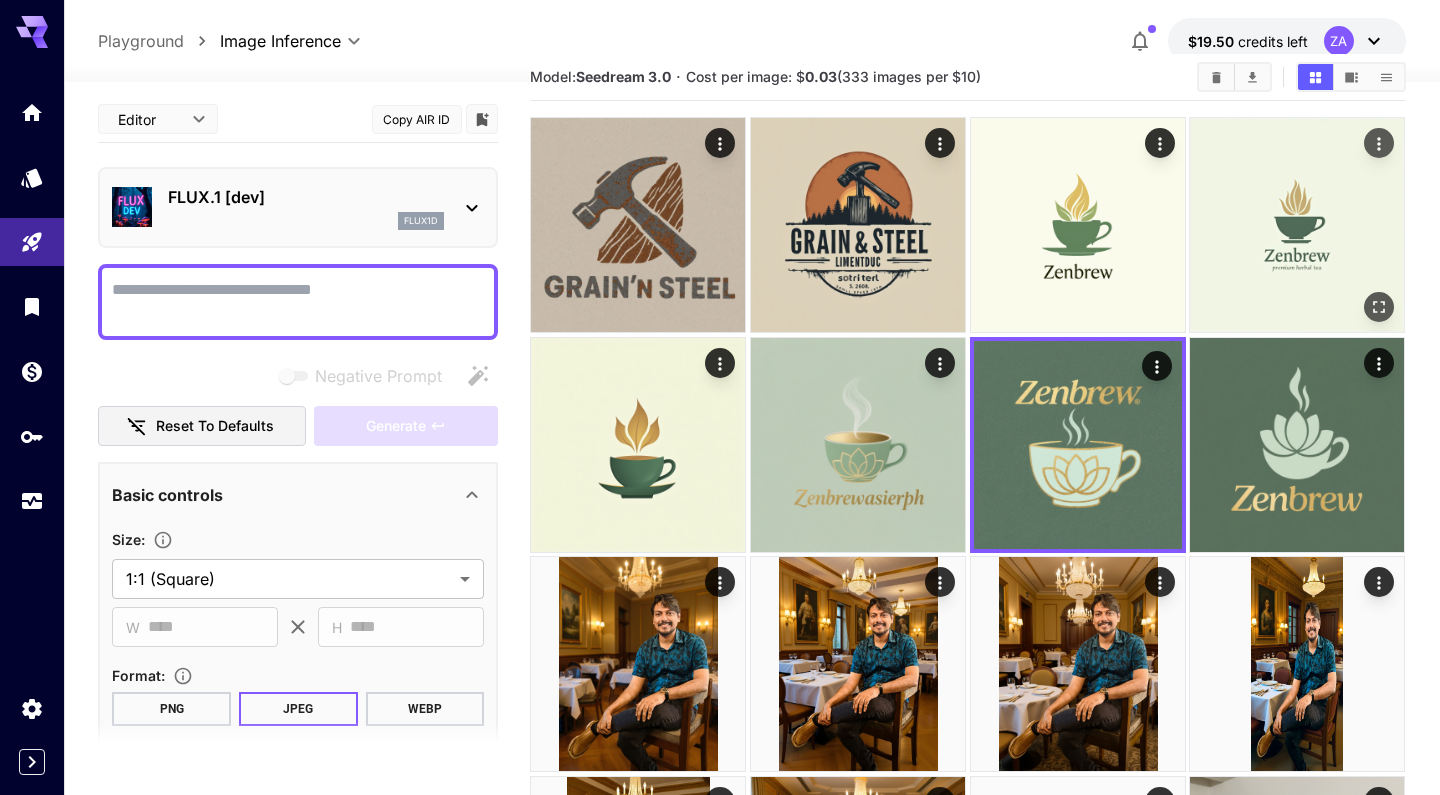 click at bounding box center (1297, 225) 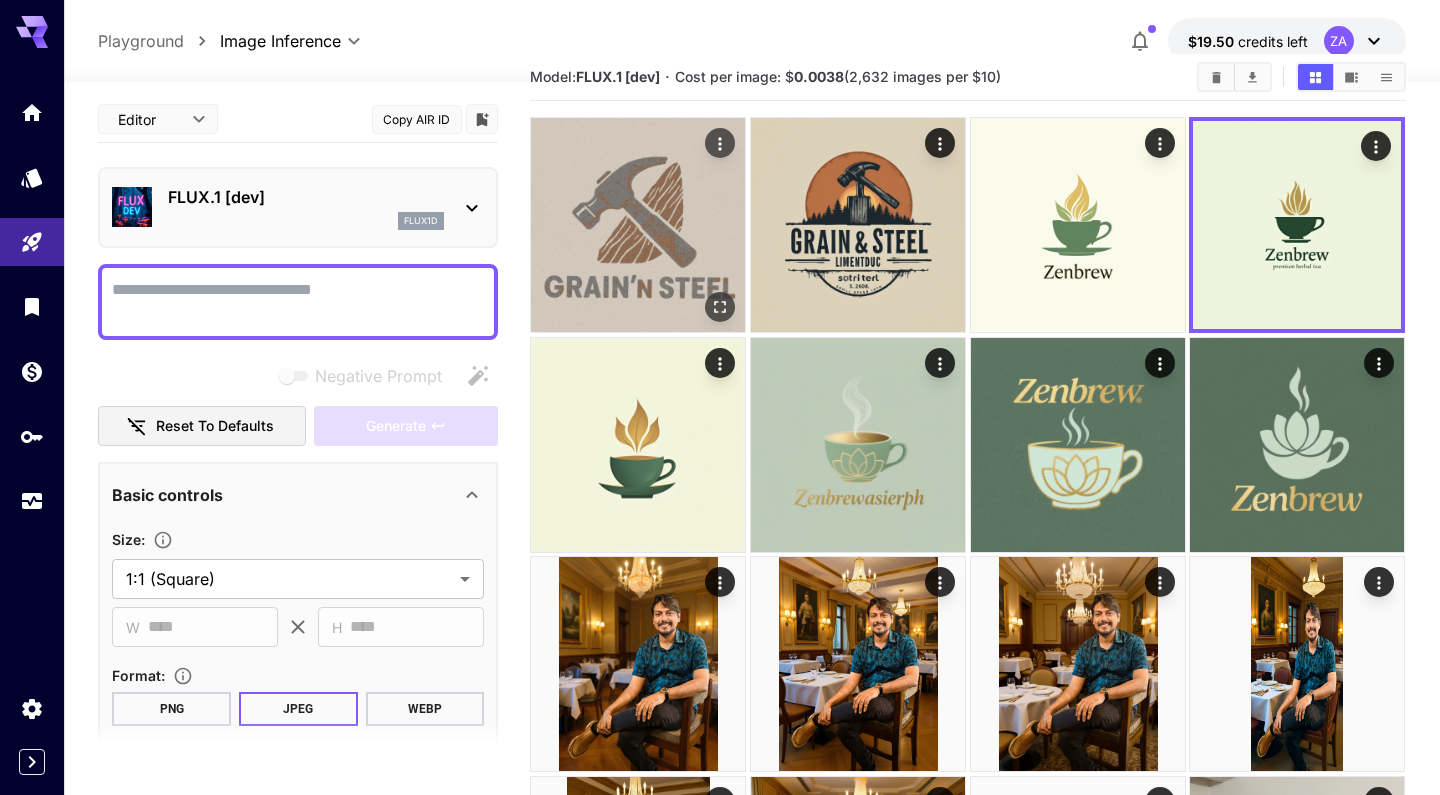 click at bounding box center [638, 225] 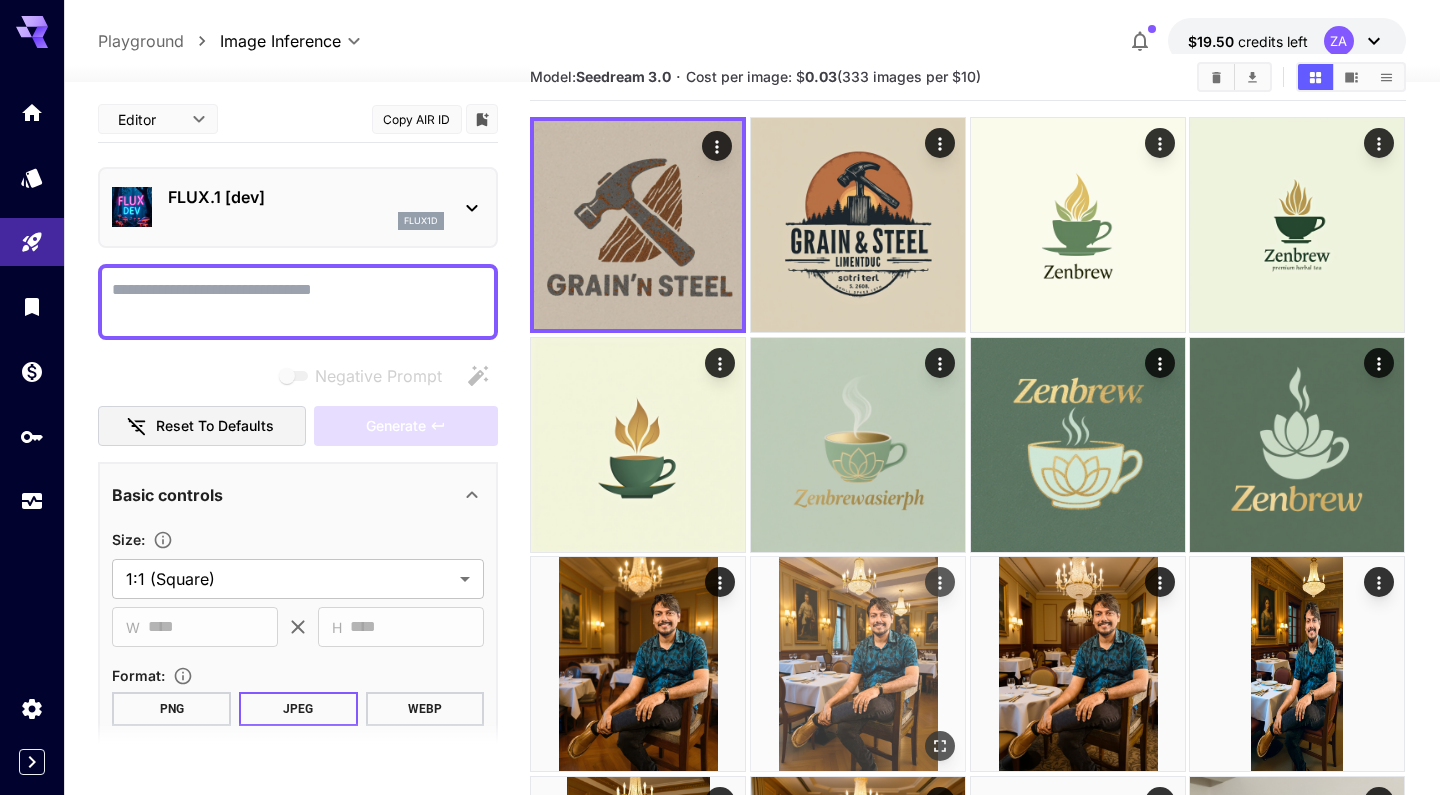 click at bounding box center [858, 664] 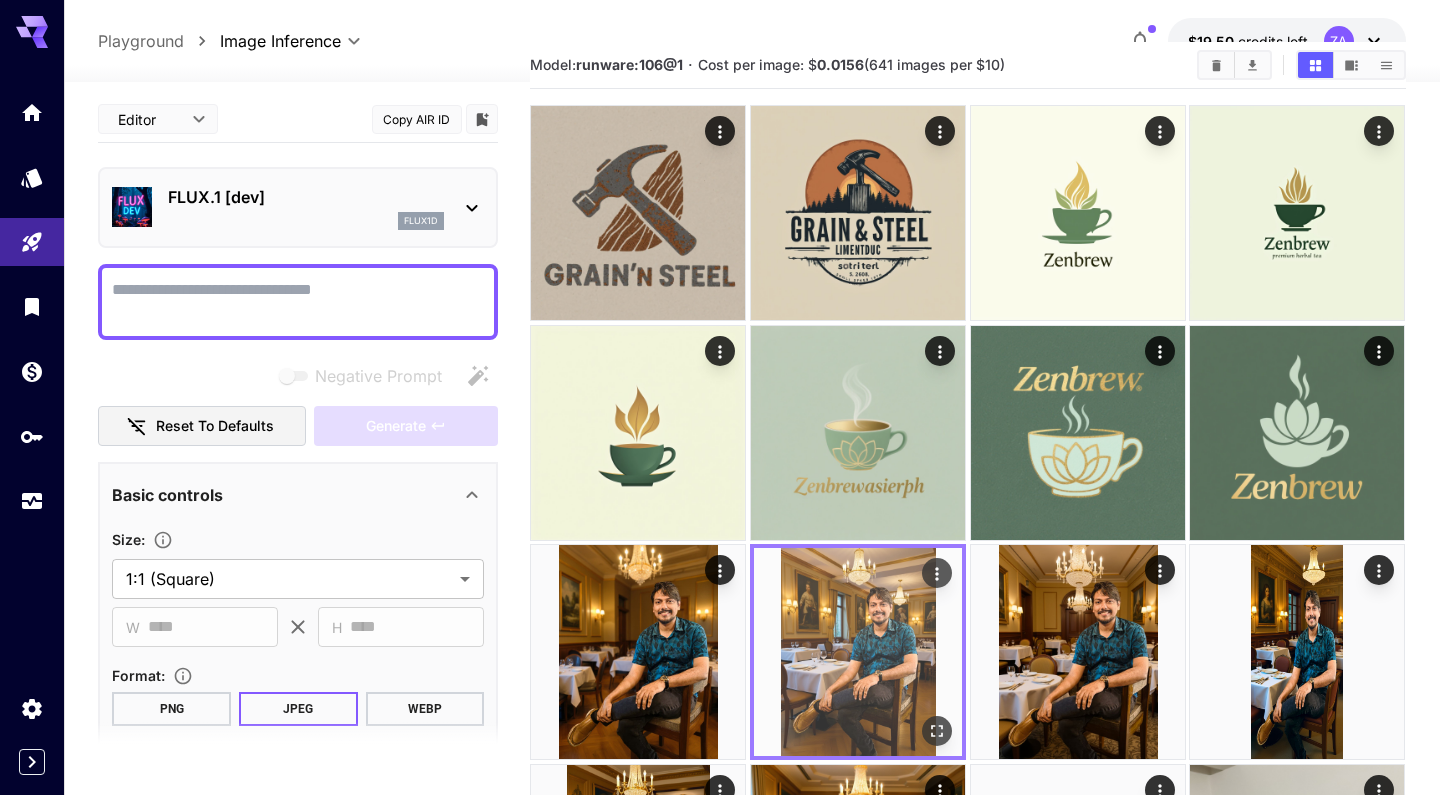 scroll, scrollTop: 59, scrollLeft: 0, axis: vertical 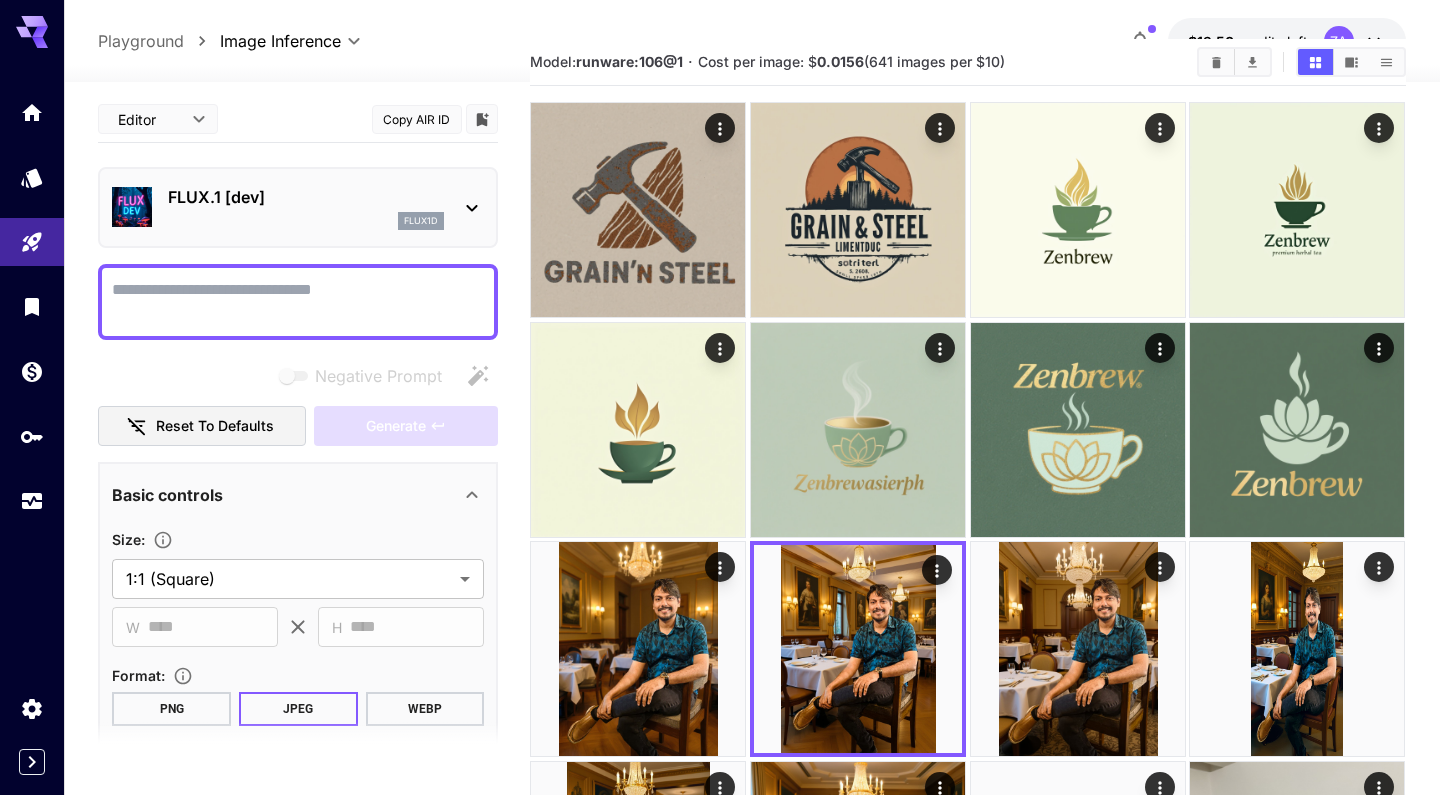 click on "runware:106@1" at bounding box center [629, 61] 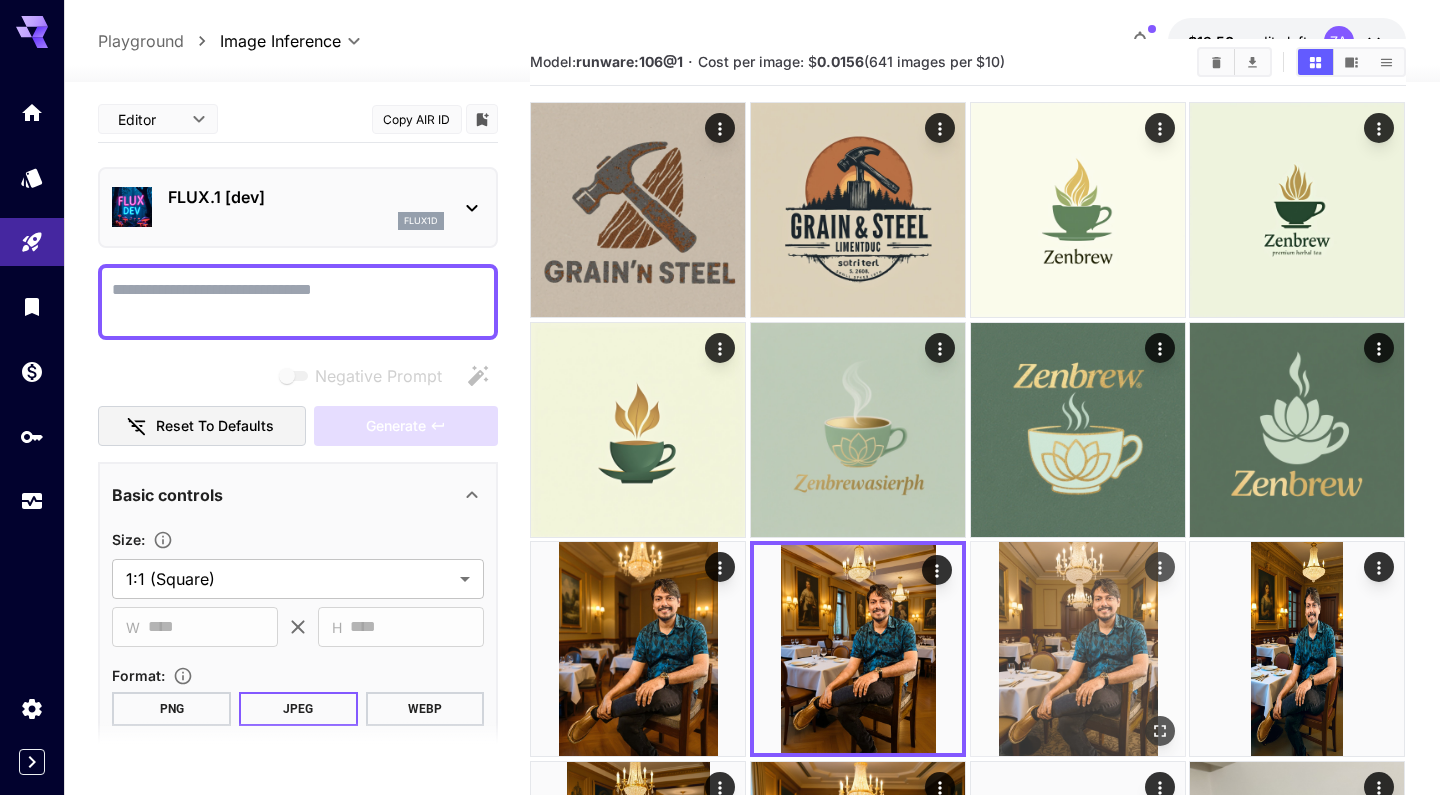 click at bounding box center [1078, 649] 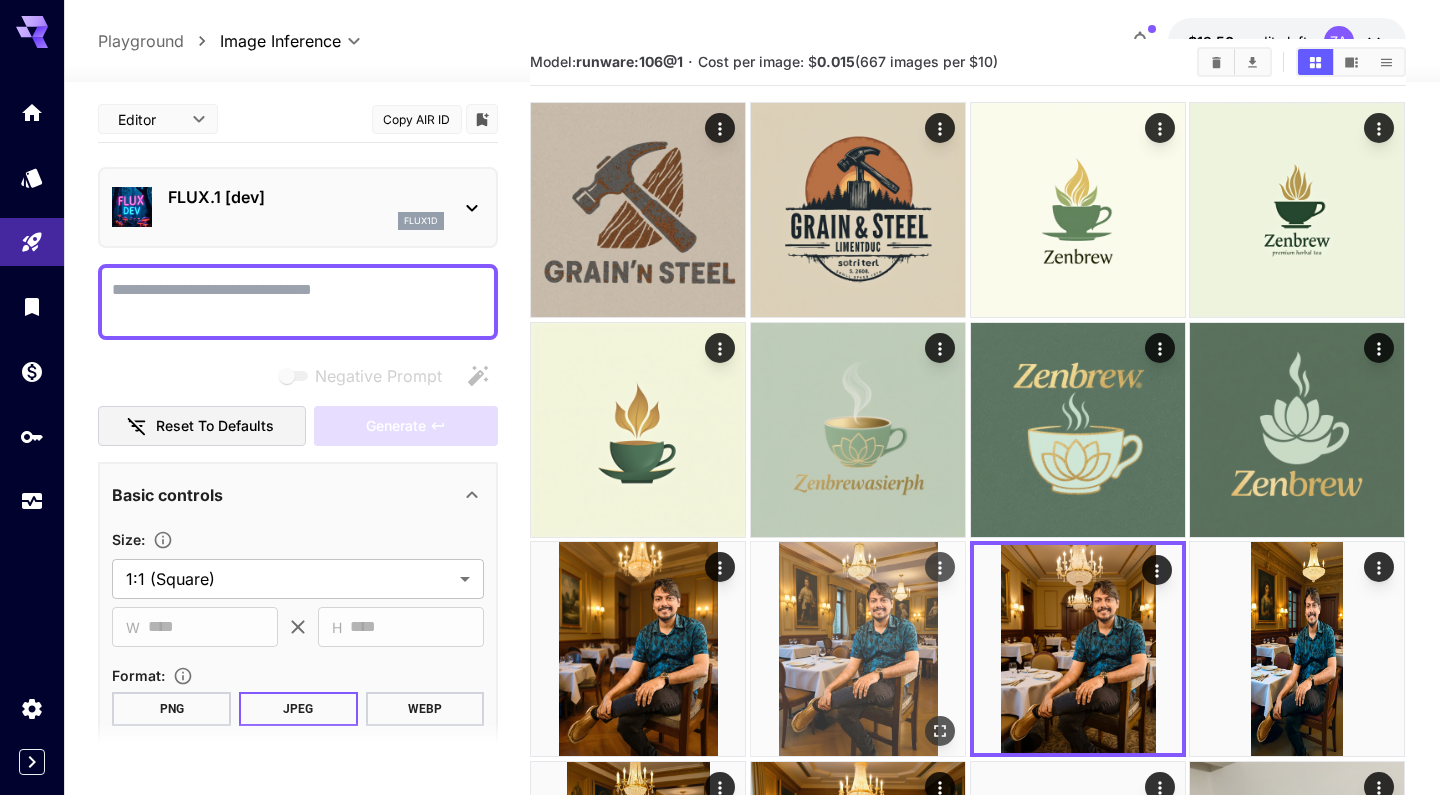 click at bounding box center (858, 649) 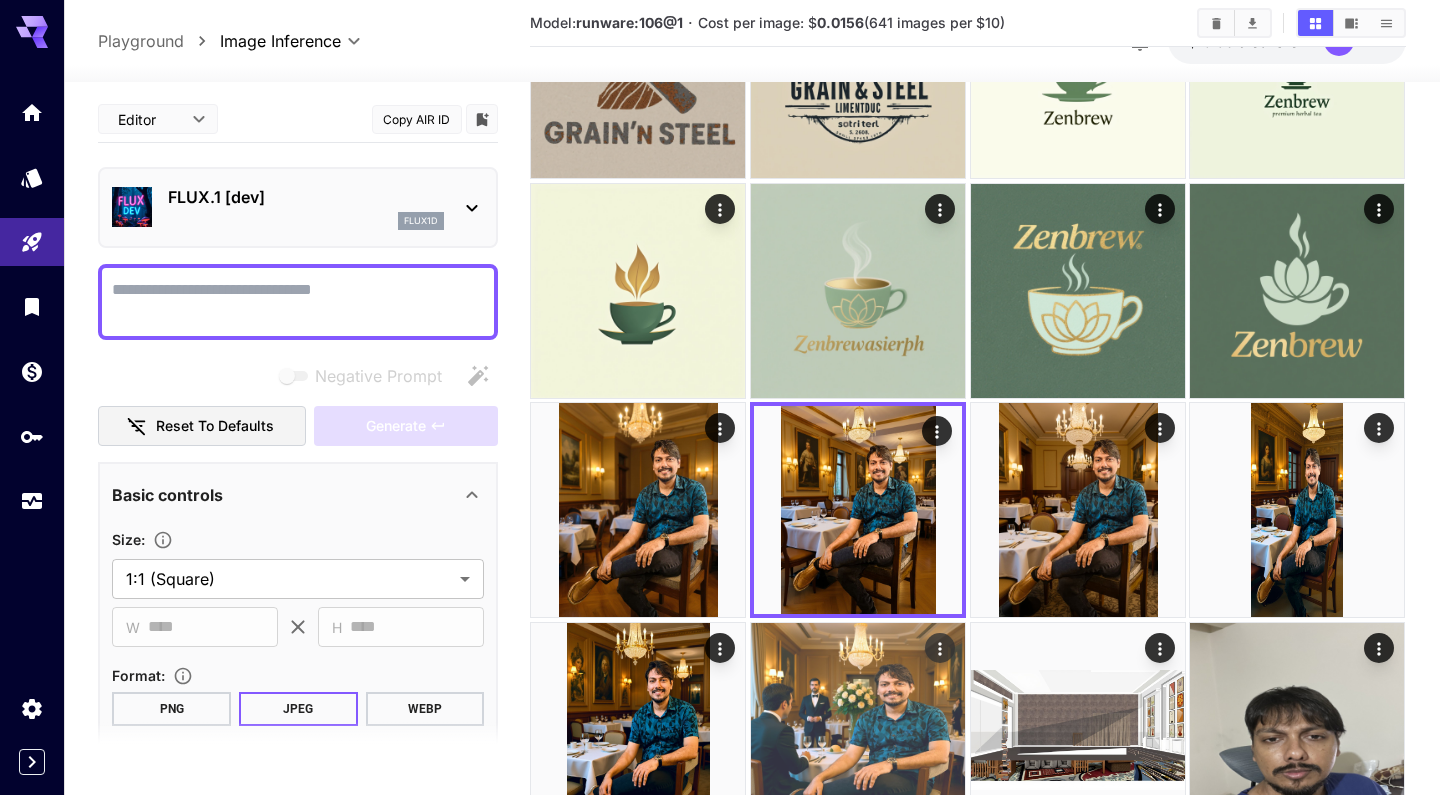 scroll, scrollTop: 198, scrollLeft: 0, axis: vertical 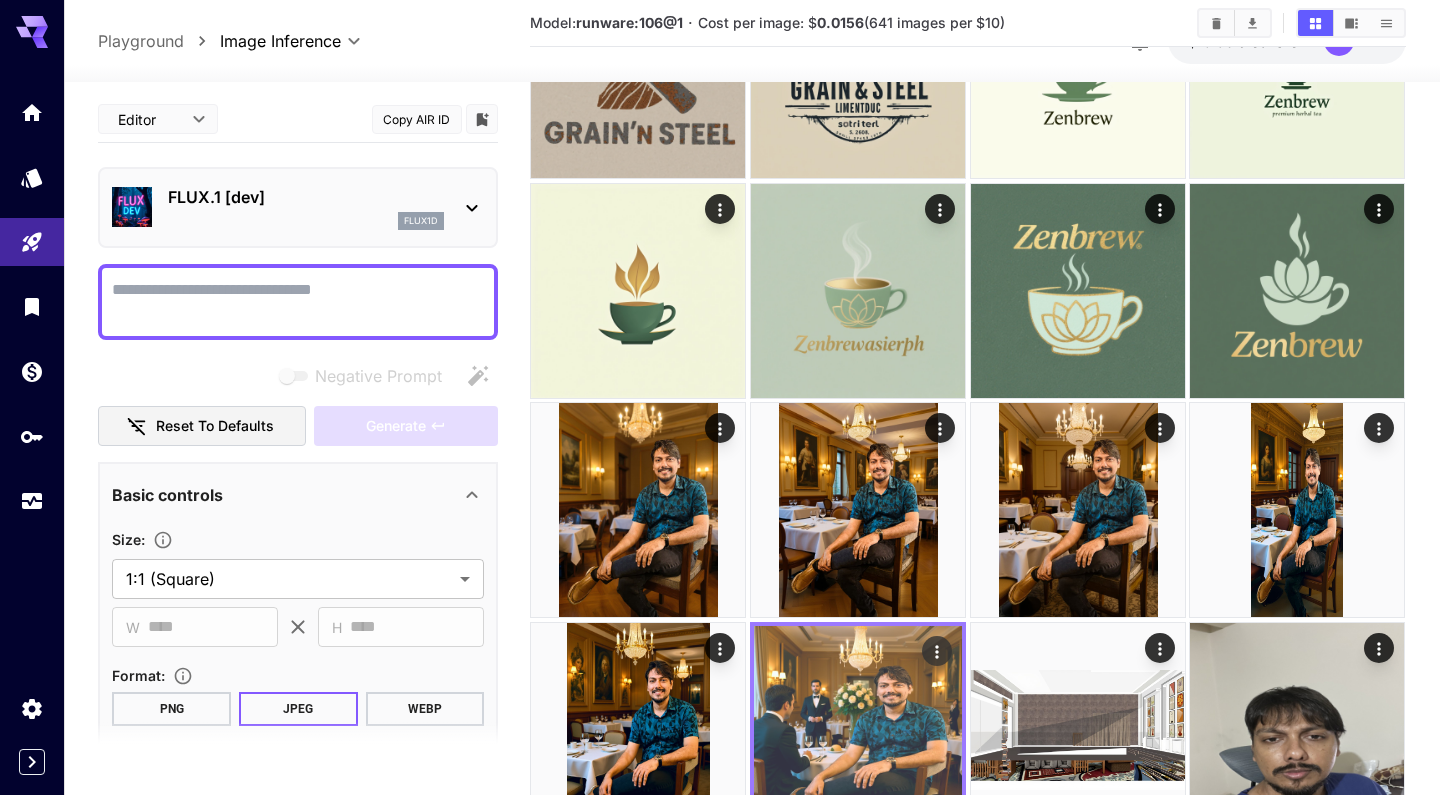 click at bounding box center [858, 730] 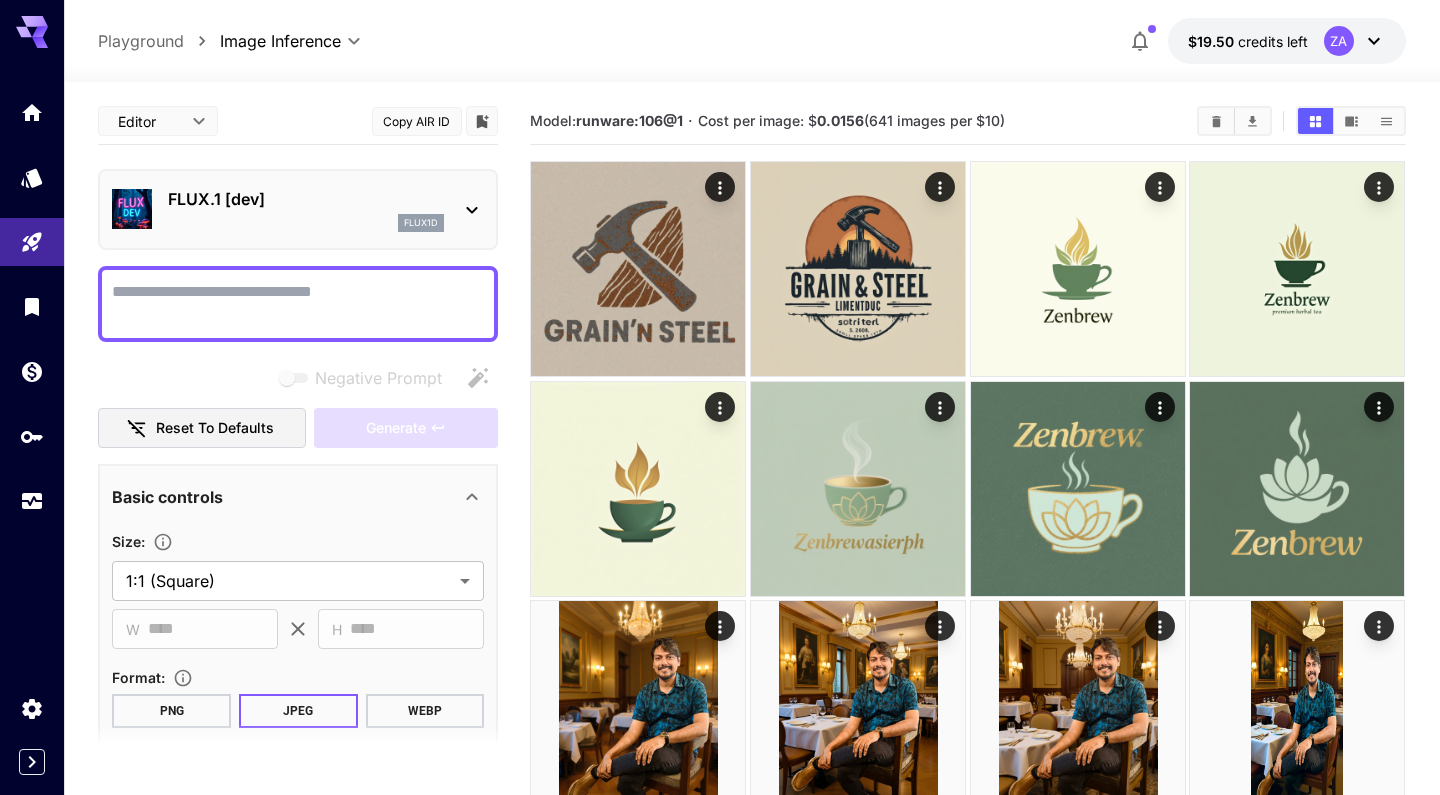 scroll, scrollTop: 0, scrollLeft: 0, axis: both 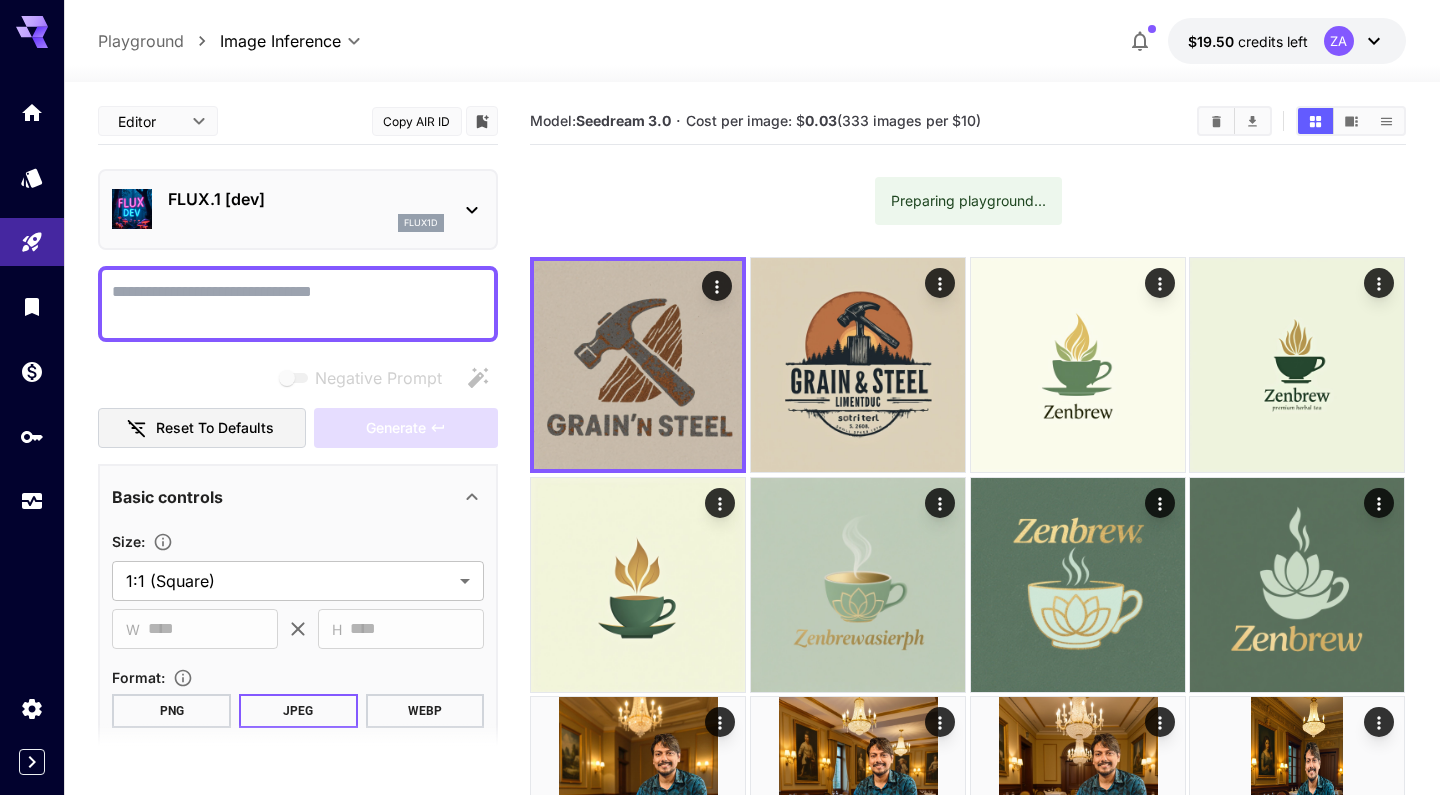 click 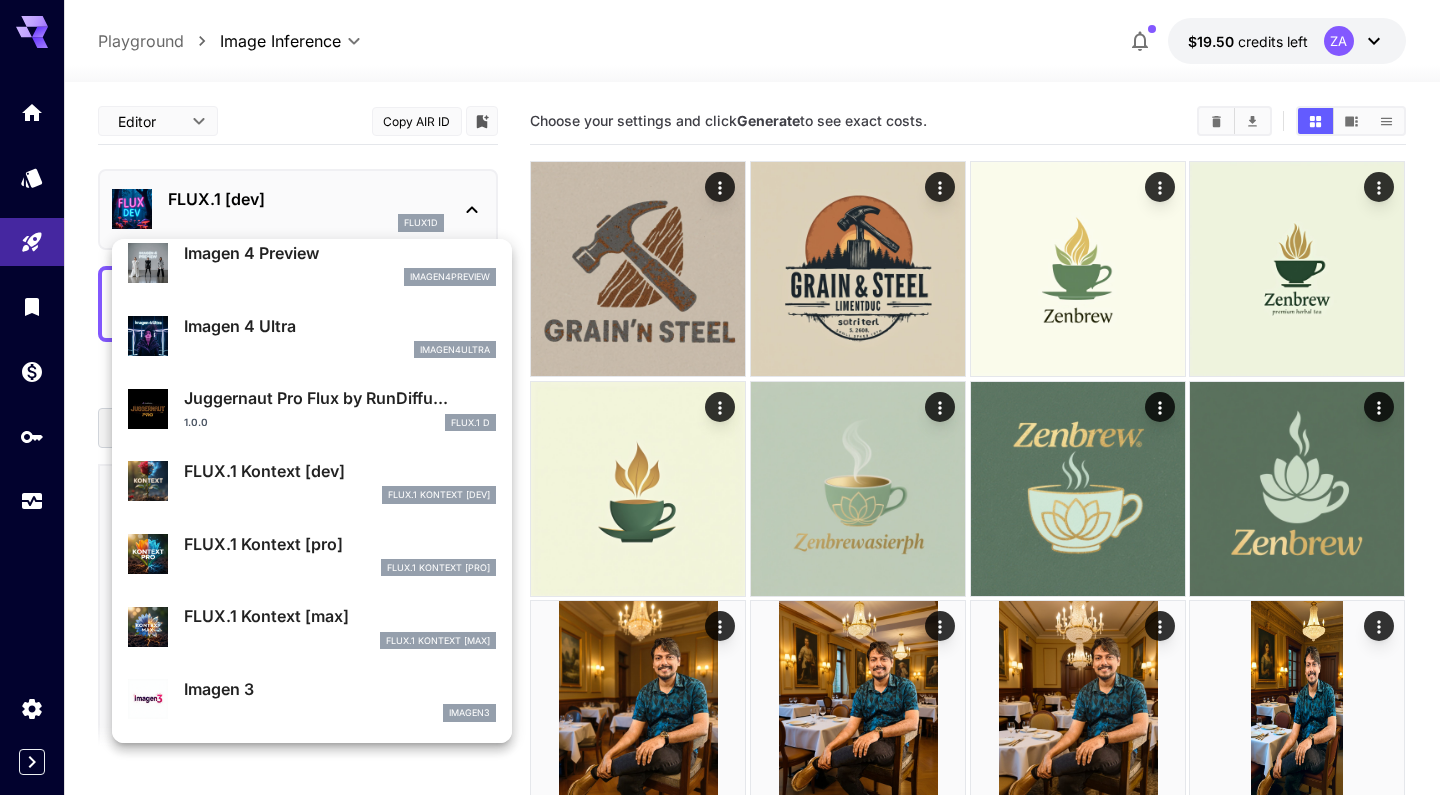 scroll, scrollTop: 609, scrollLeft: 0, axis: vertical 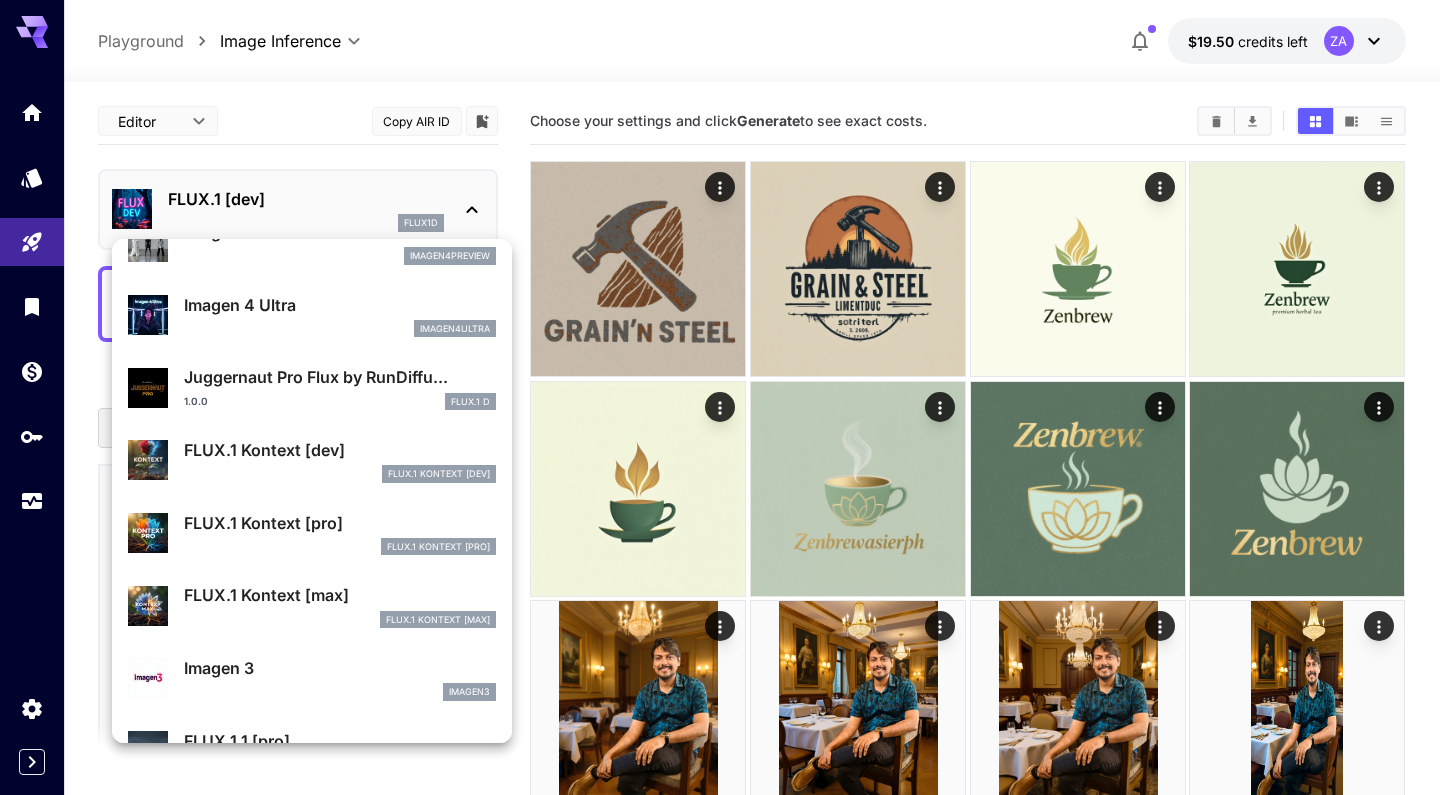 click on "FLUX.1 Kontext [dev]" at bounding box center (340, 450) 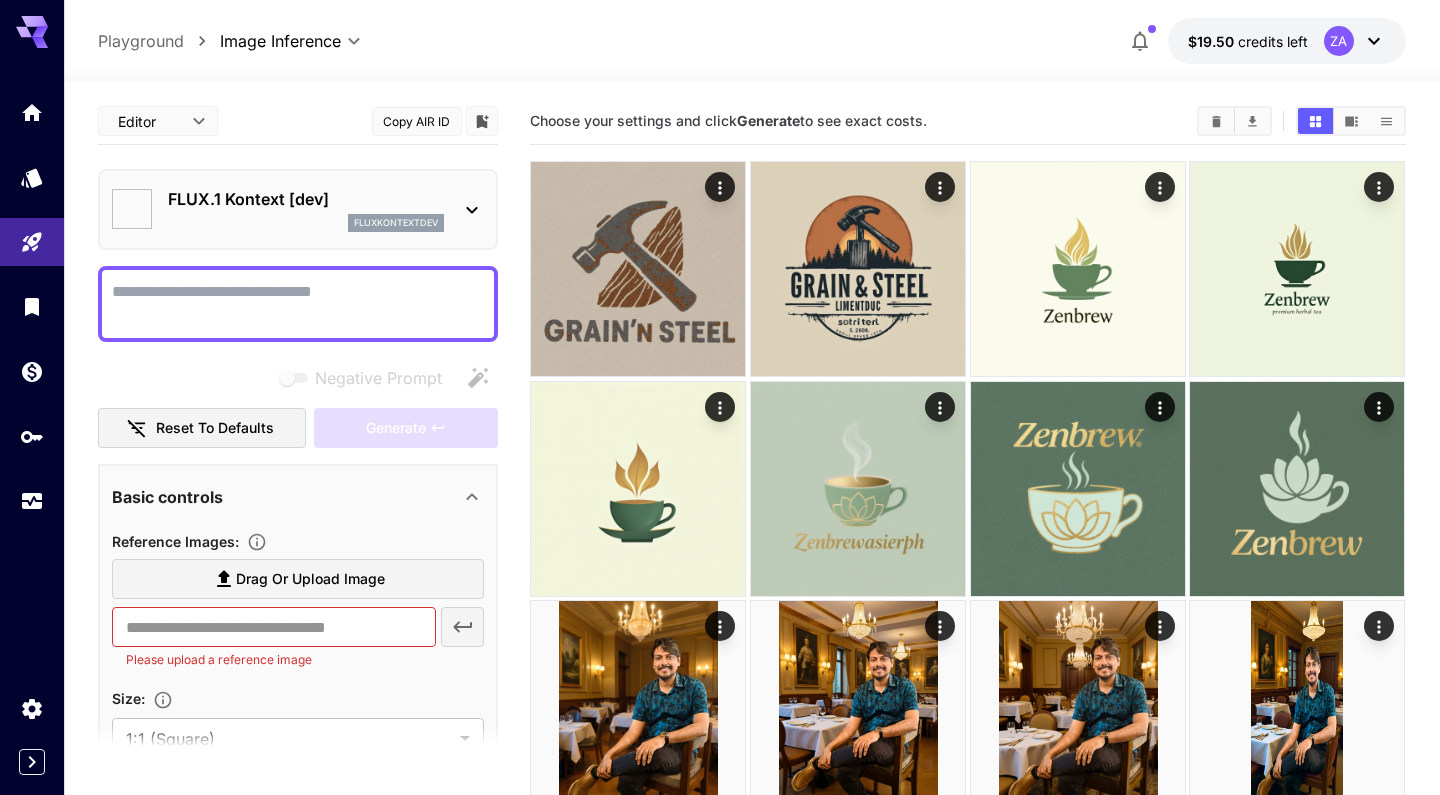 type on "****" 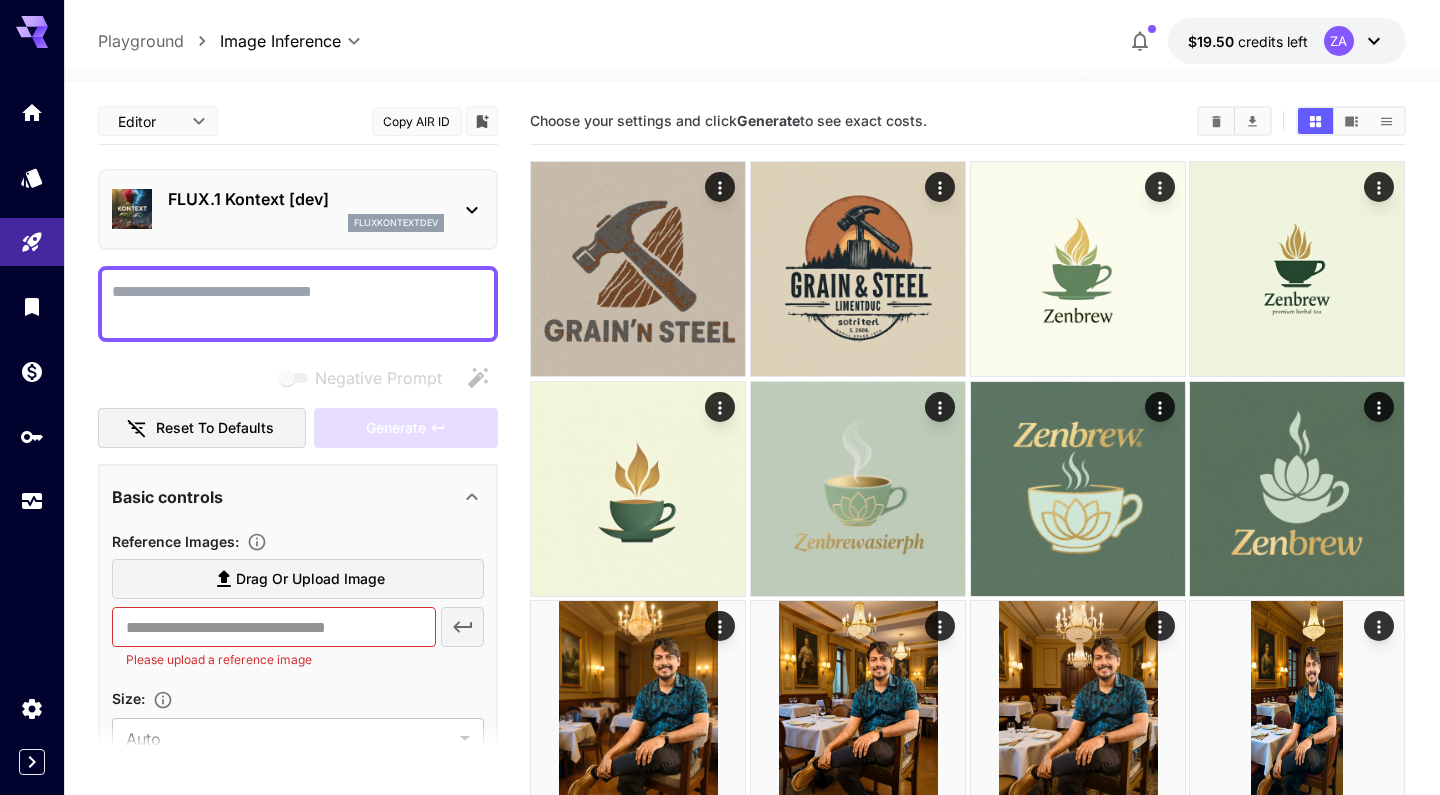 click on "Generate" at bounding box center (768, 120) 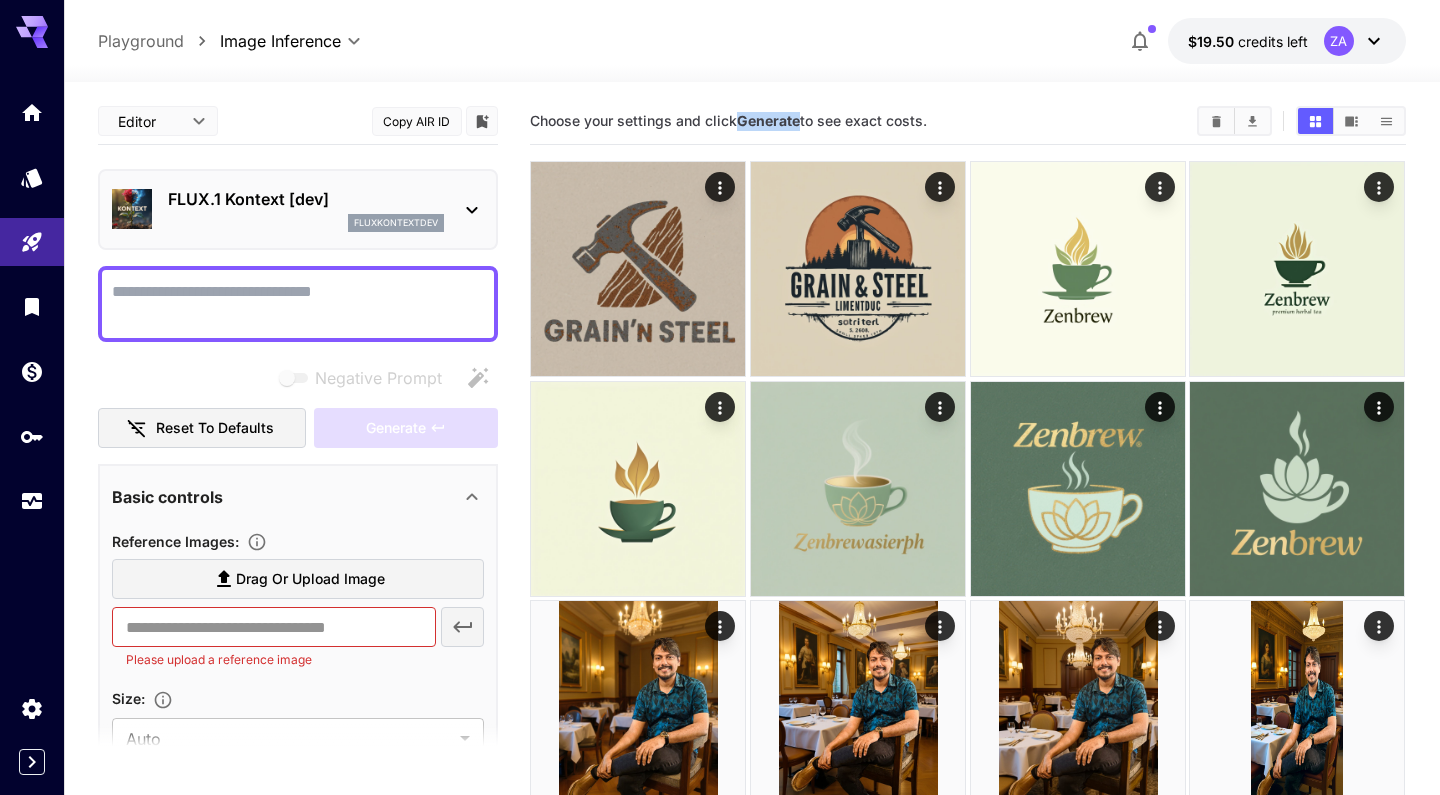 click on "Generate" at bounding box center [768, 120] 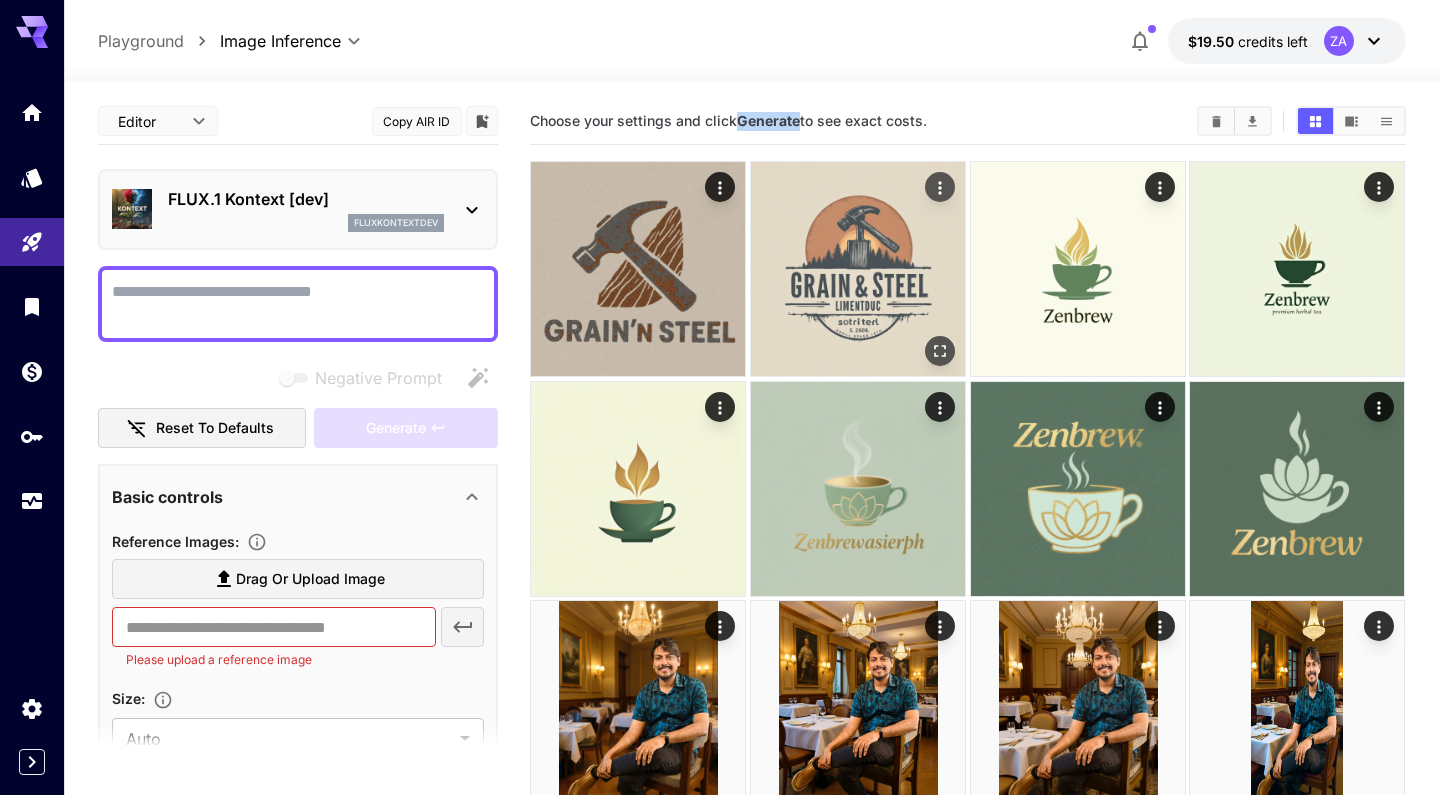 click at bounding box center [858, 269] 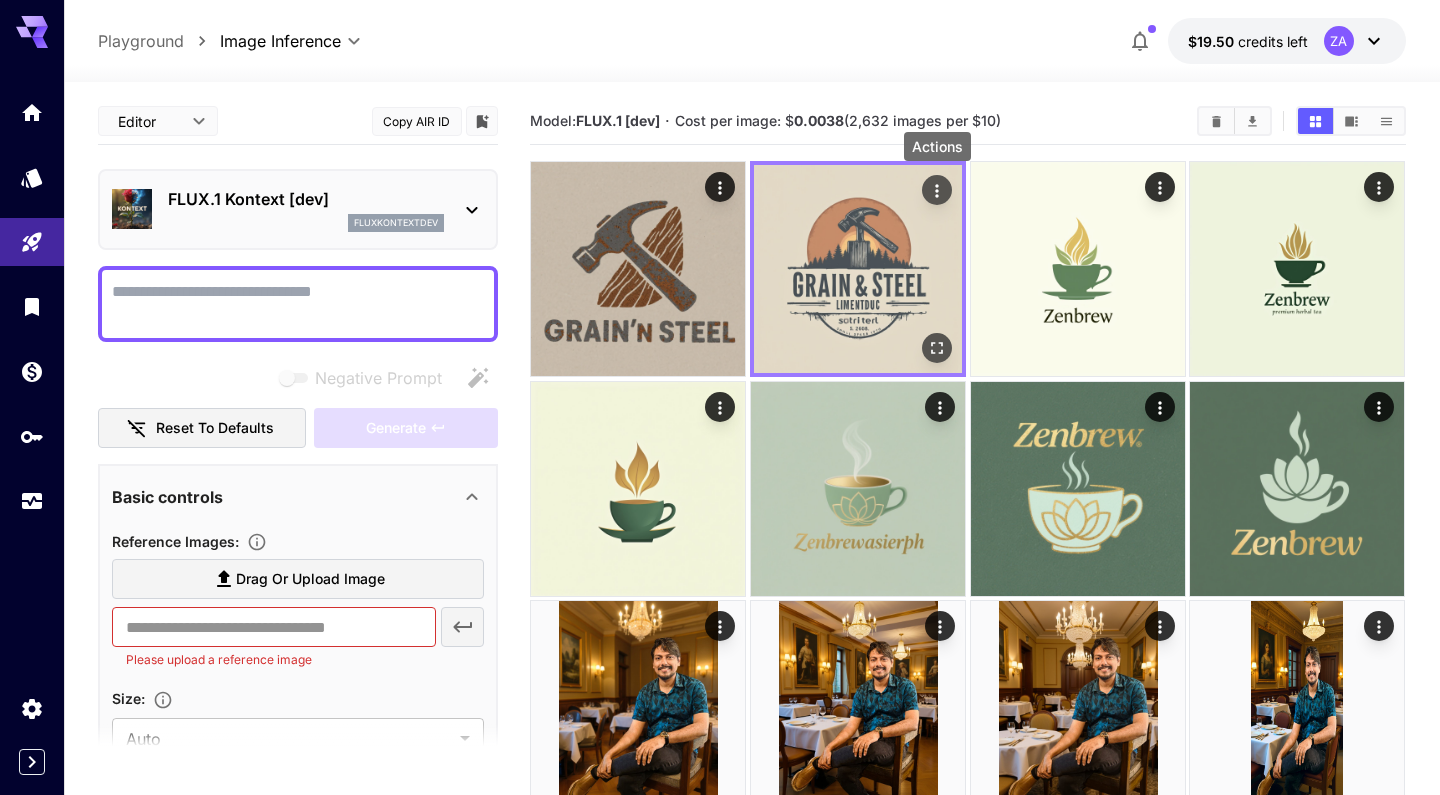 click 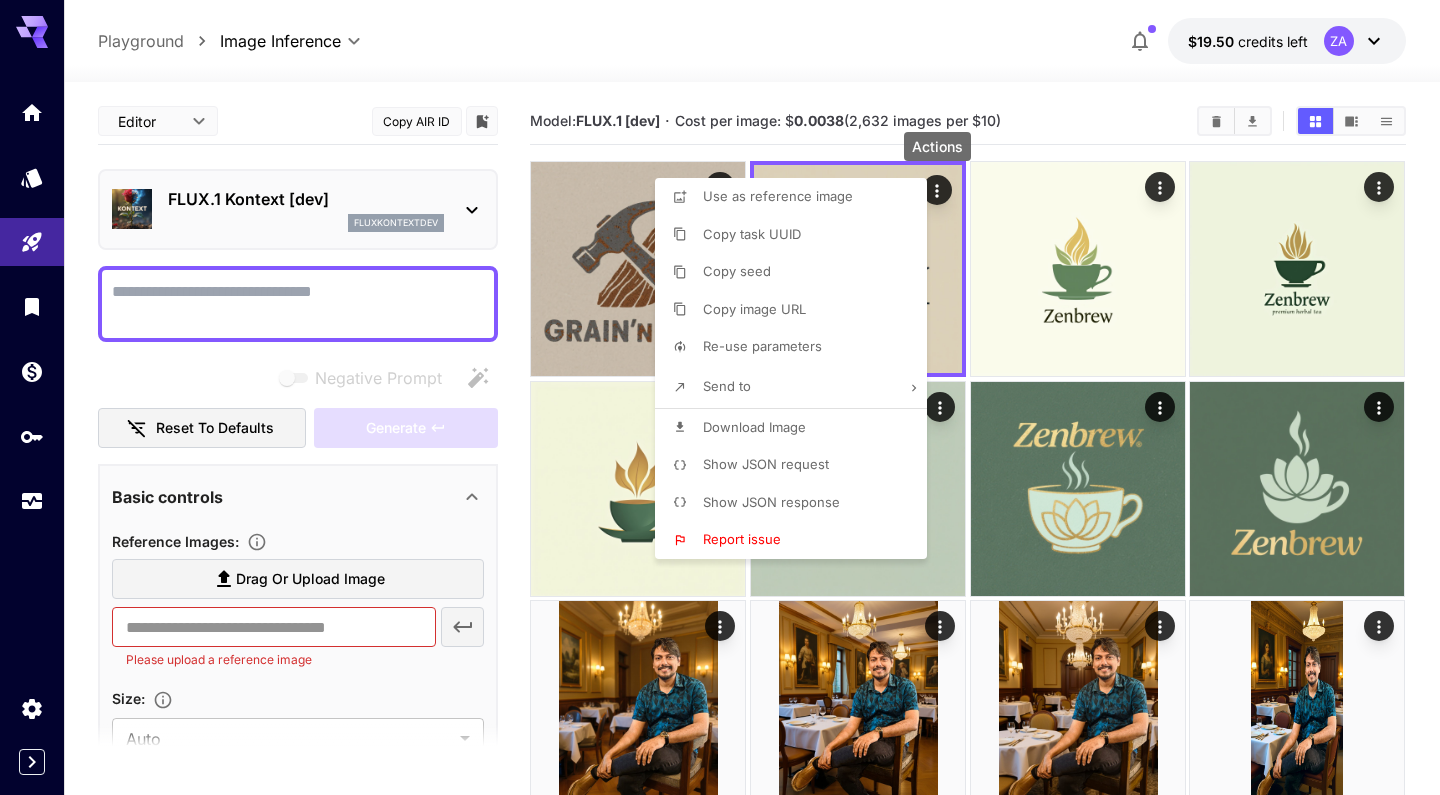 click on "Download Image" at bounding box center (754, 427) 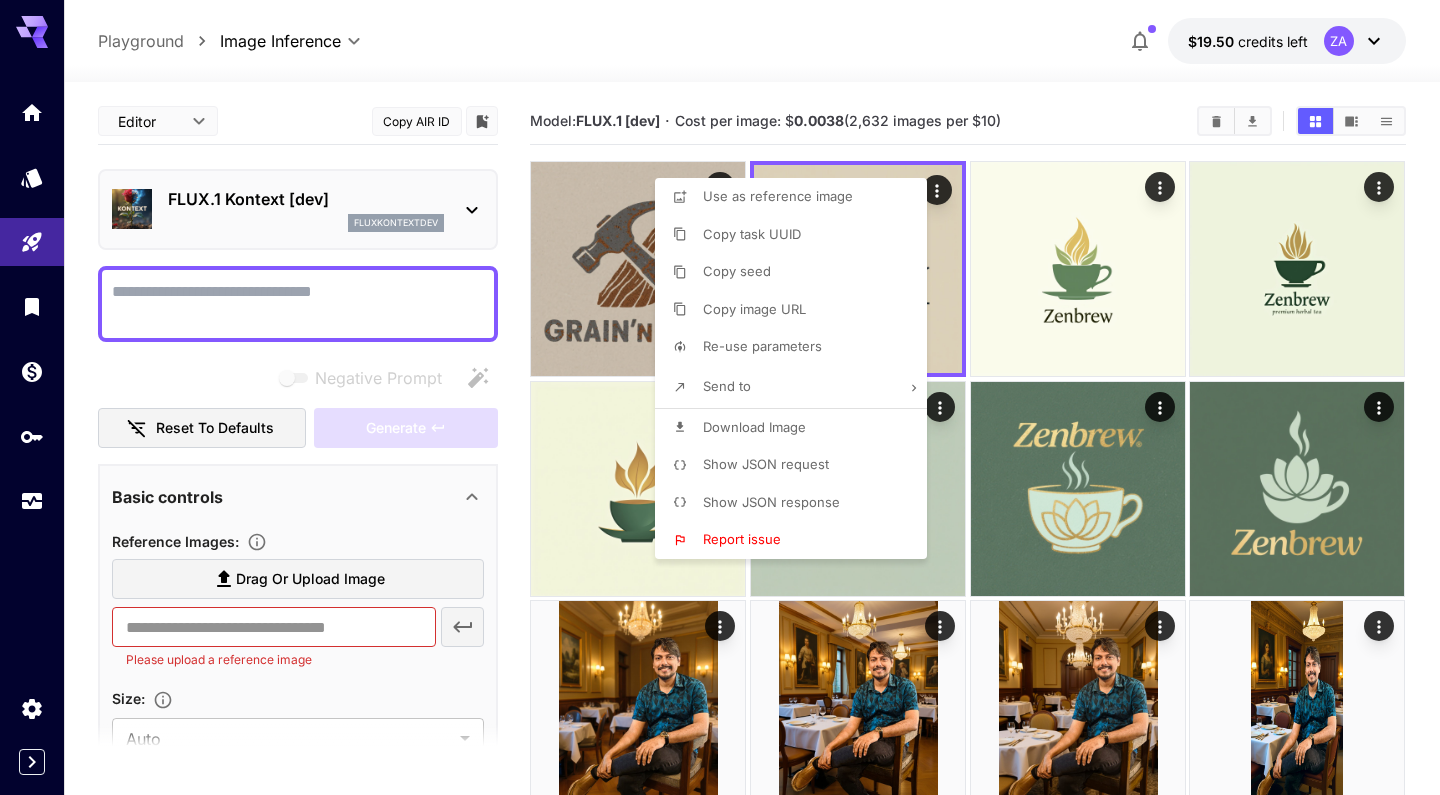 click at bounding box center [720, 397] 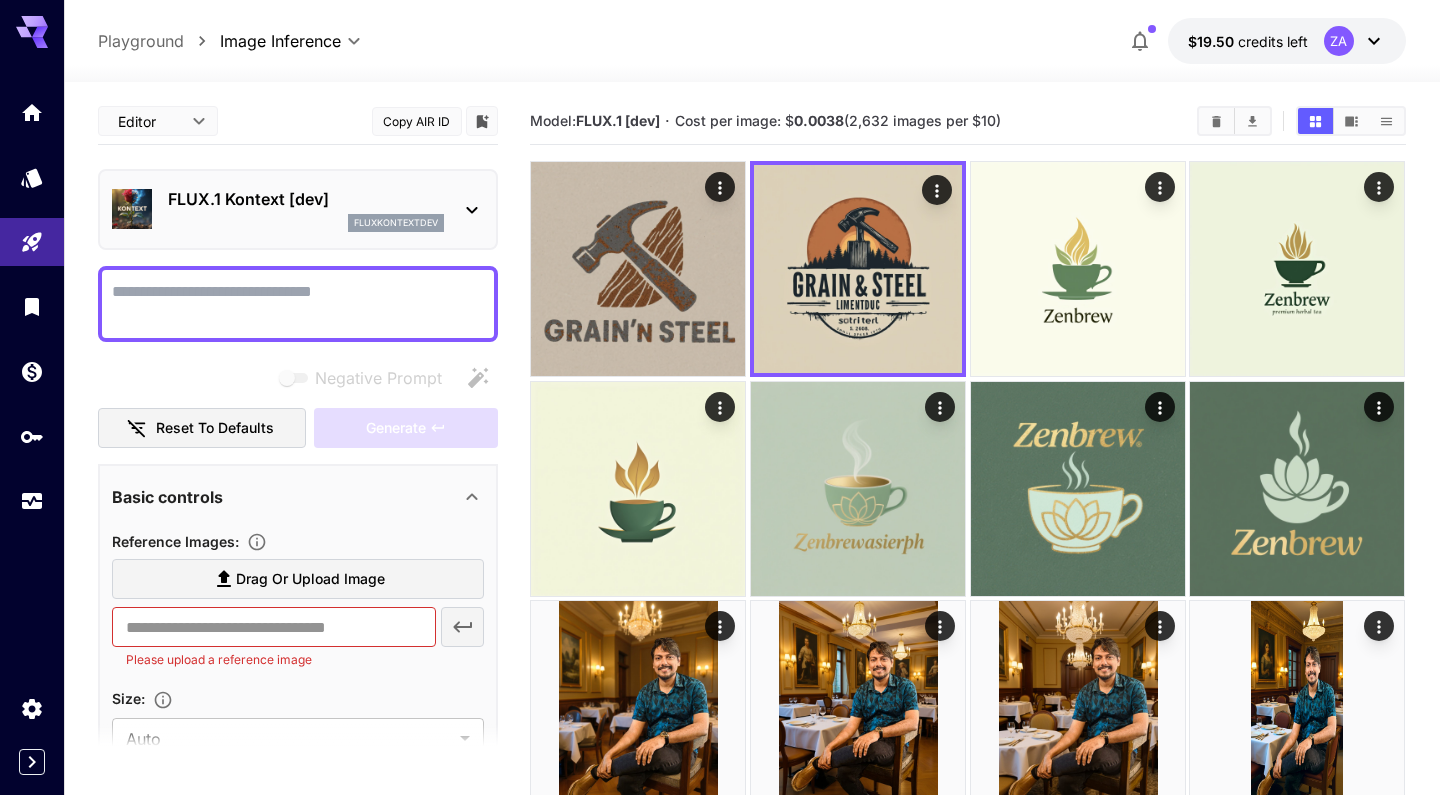 click on "Drag or upload image" at bounding box center [310, 579] 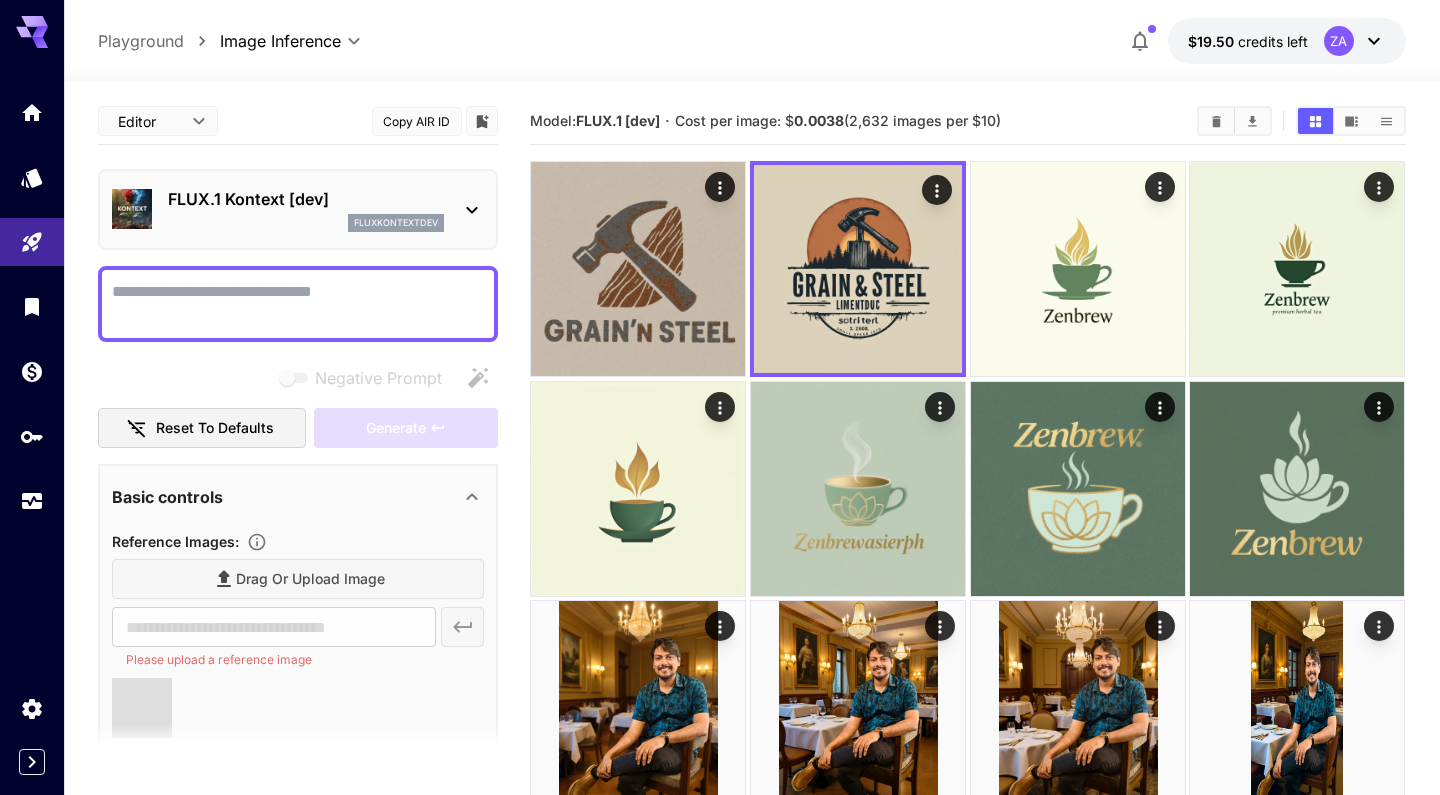 type on "**********" 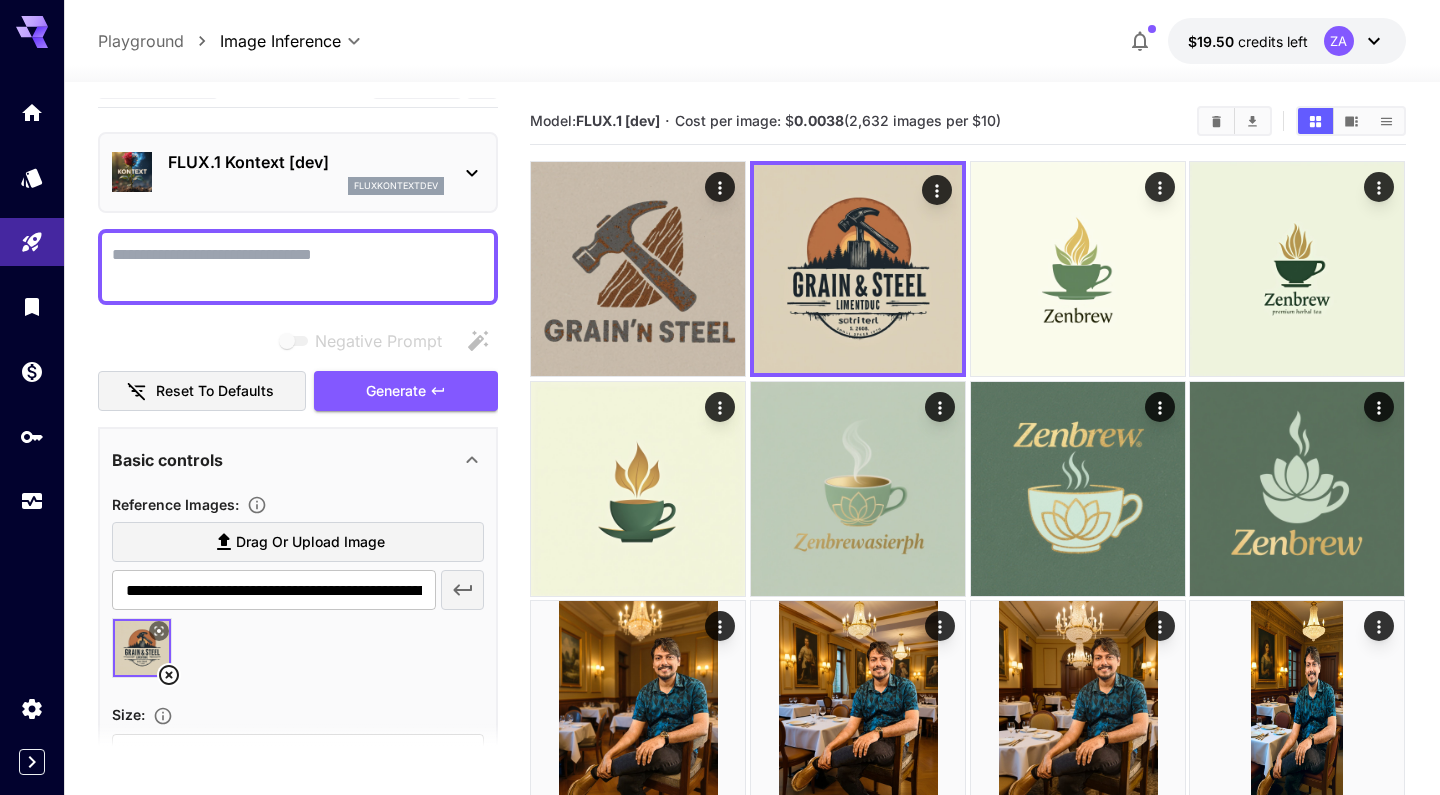 scroll, scrollTop: 39, scrollLeft: 0, axis: vertical 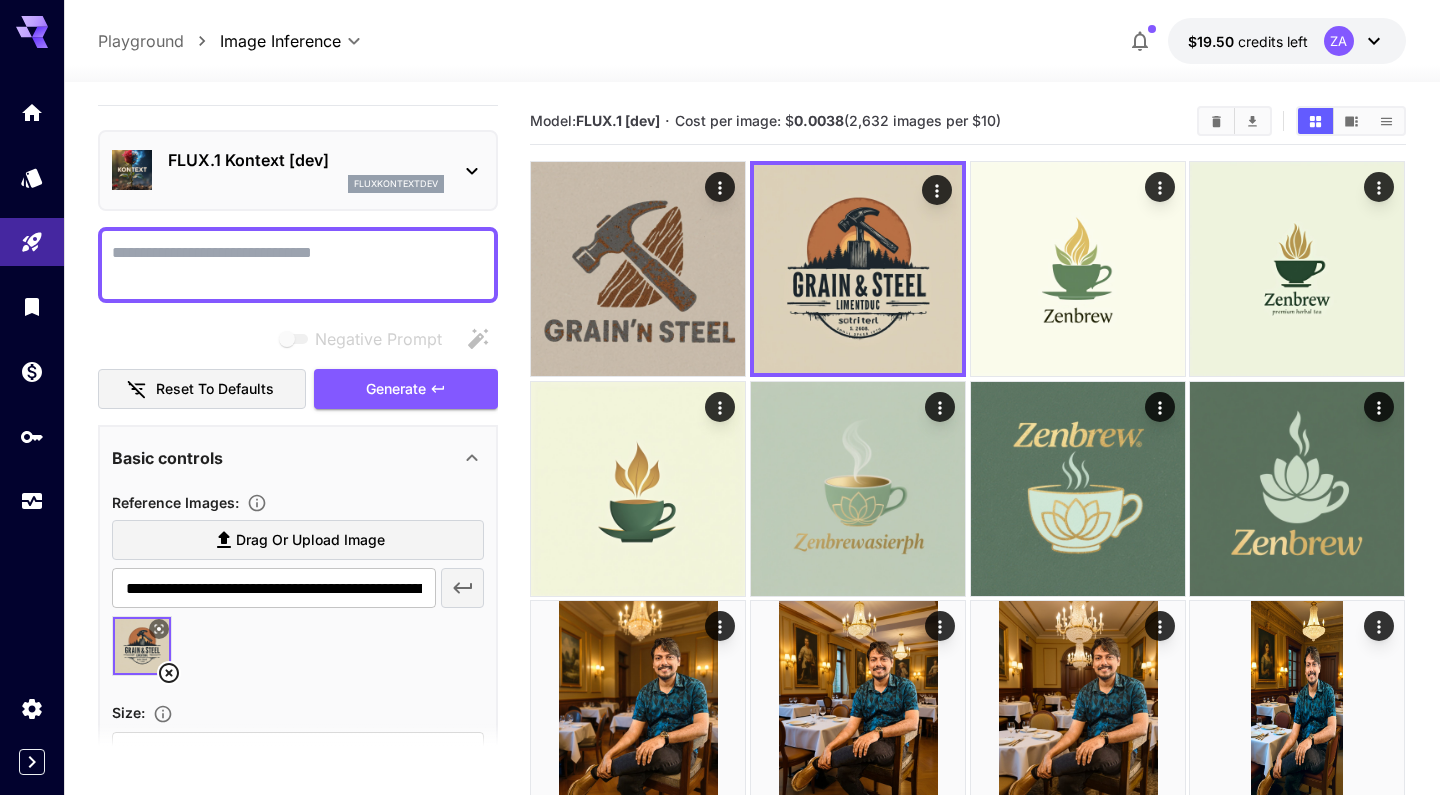 click at bounding box center (298, 265) 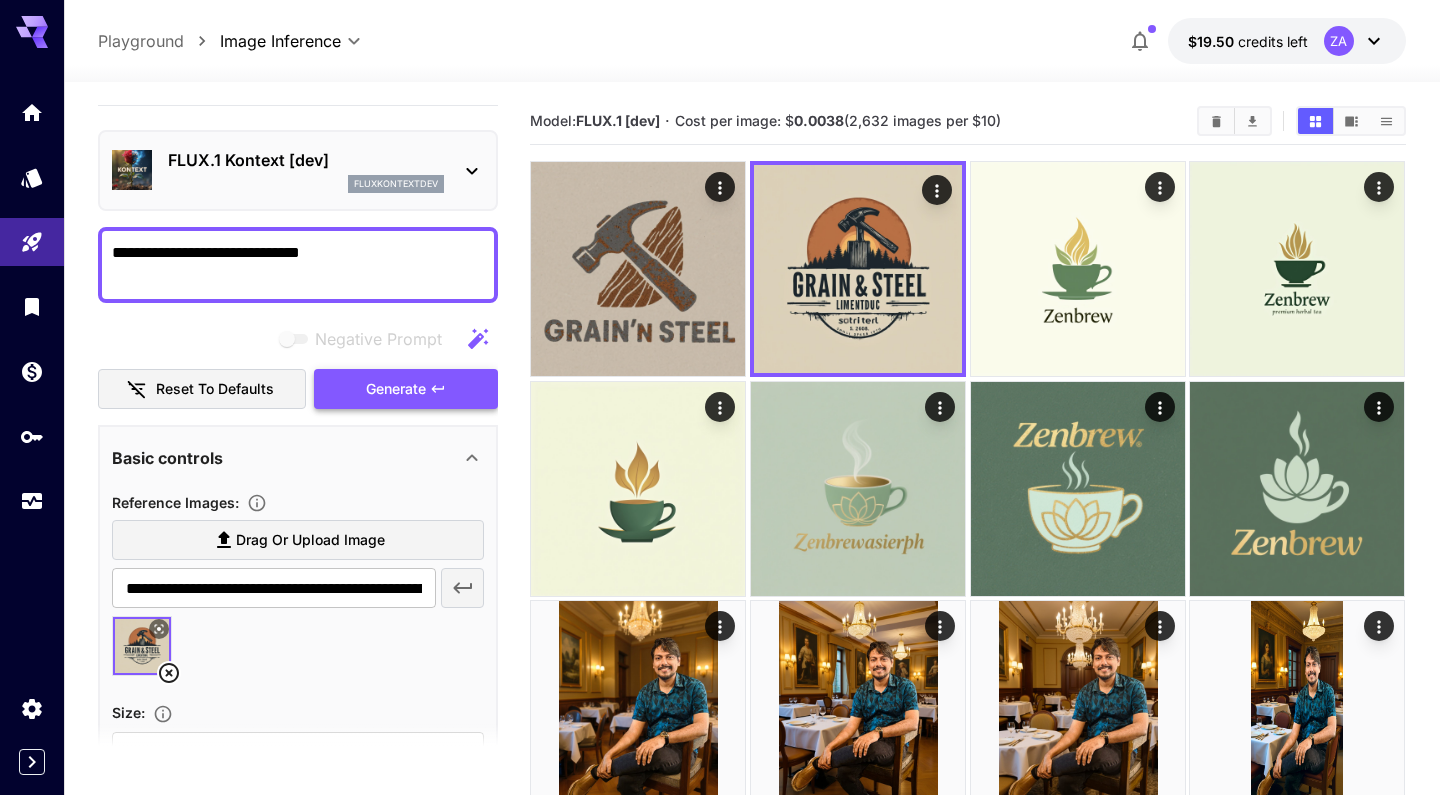 click on "Generate" at bounding box center (396, 389) 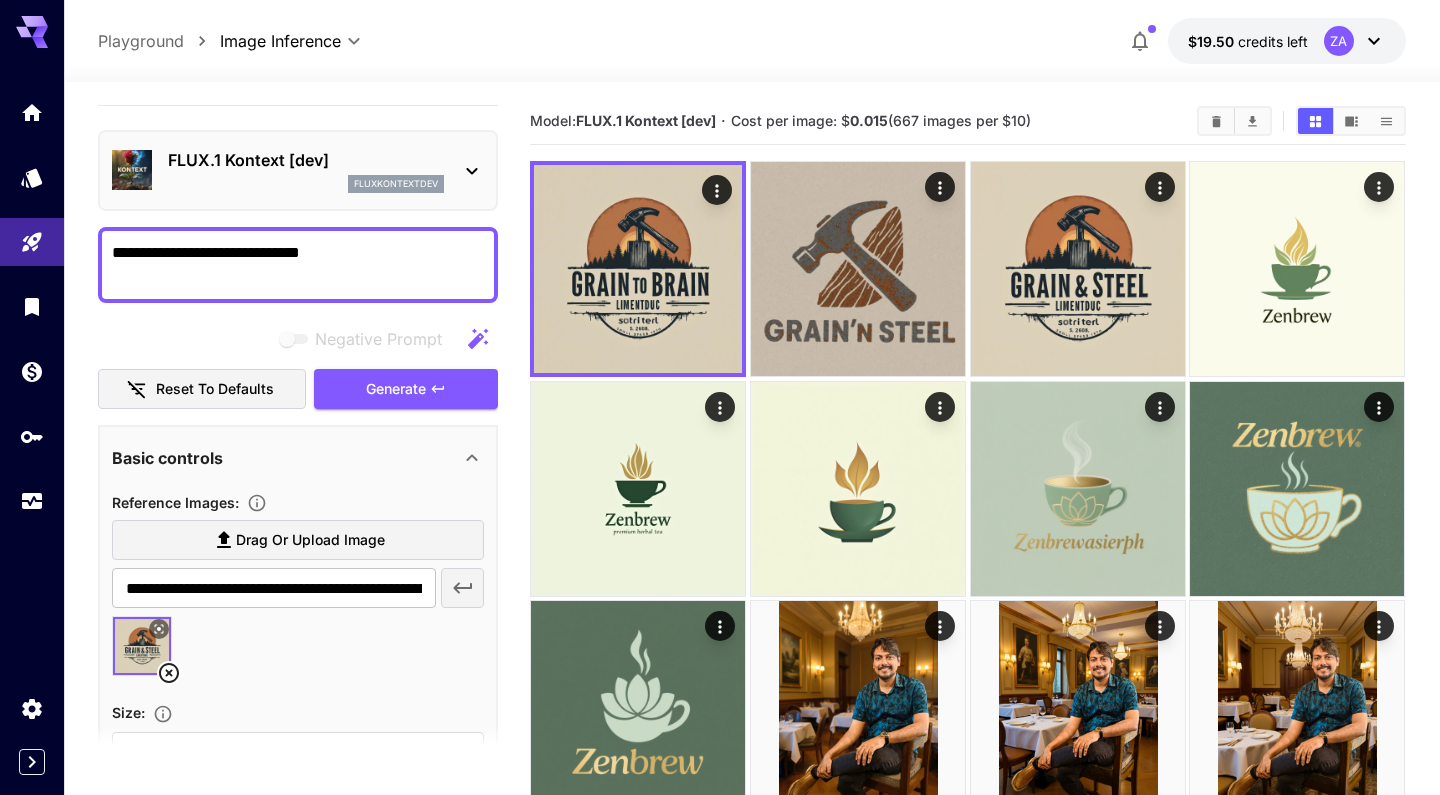 click on "**********" at bounding box center (298, 265) 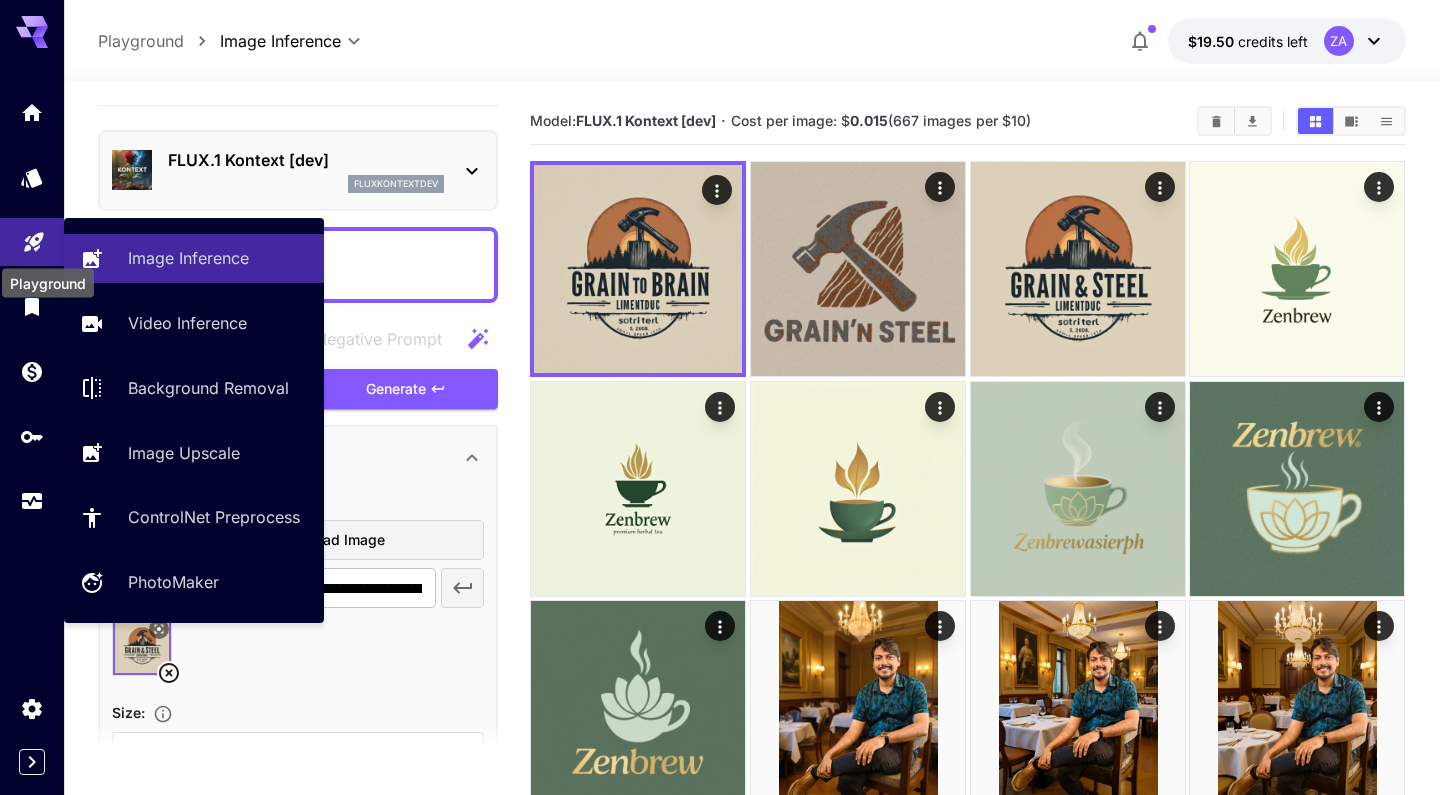 drag, startPoint x: 353, startPoint y: 263, endPoint x: 43, endPoint y: 236, distance: 311.17358 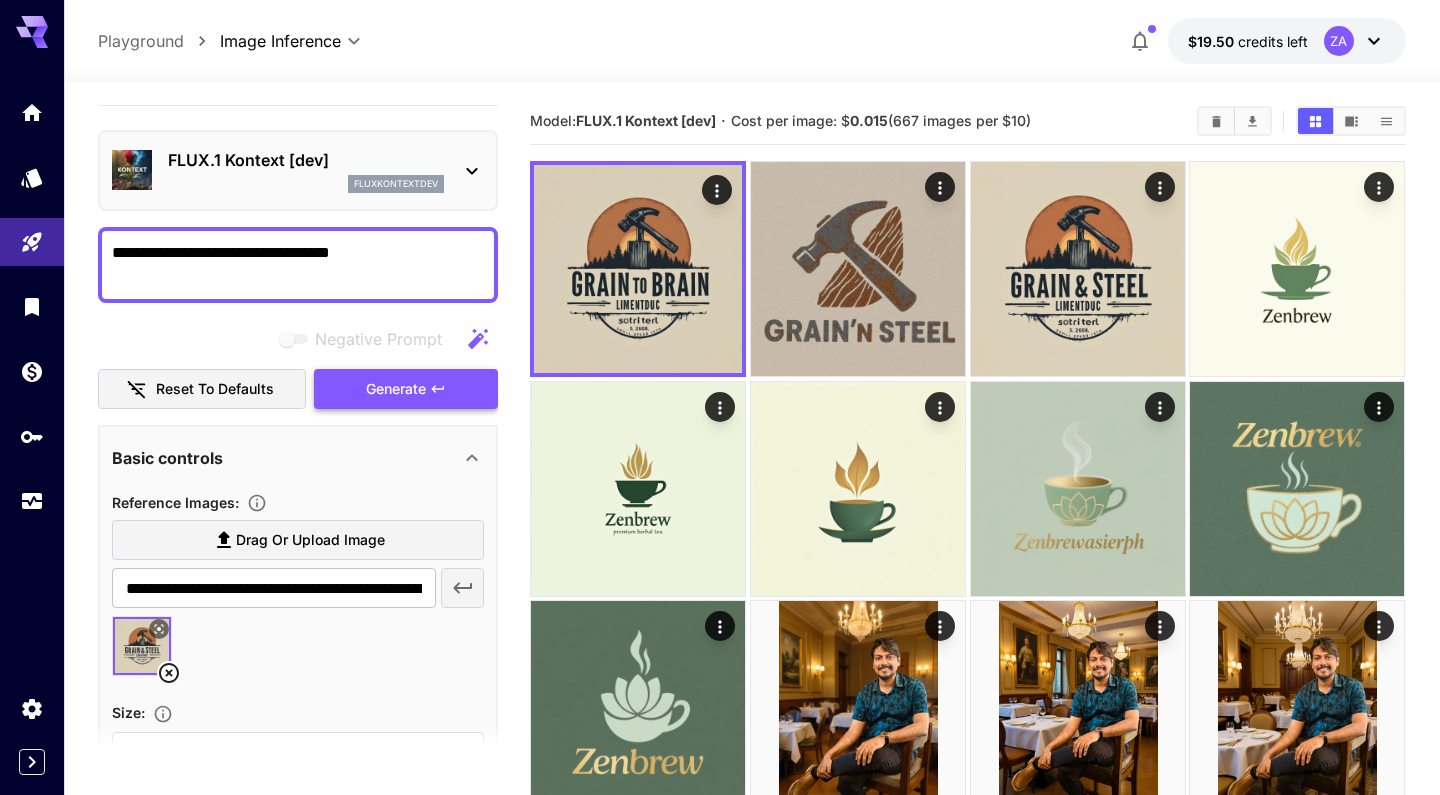 type on "**********" 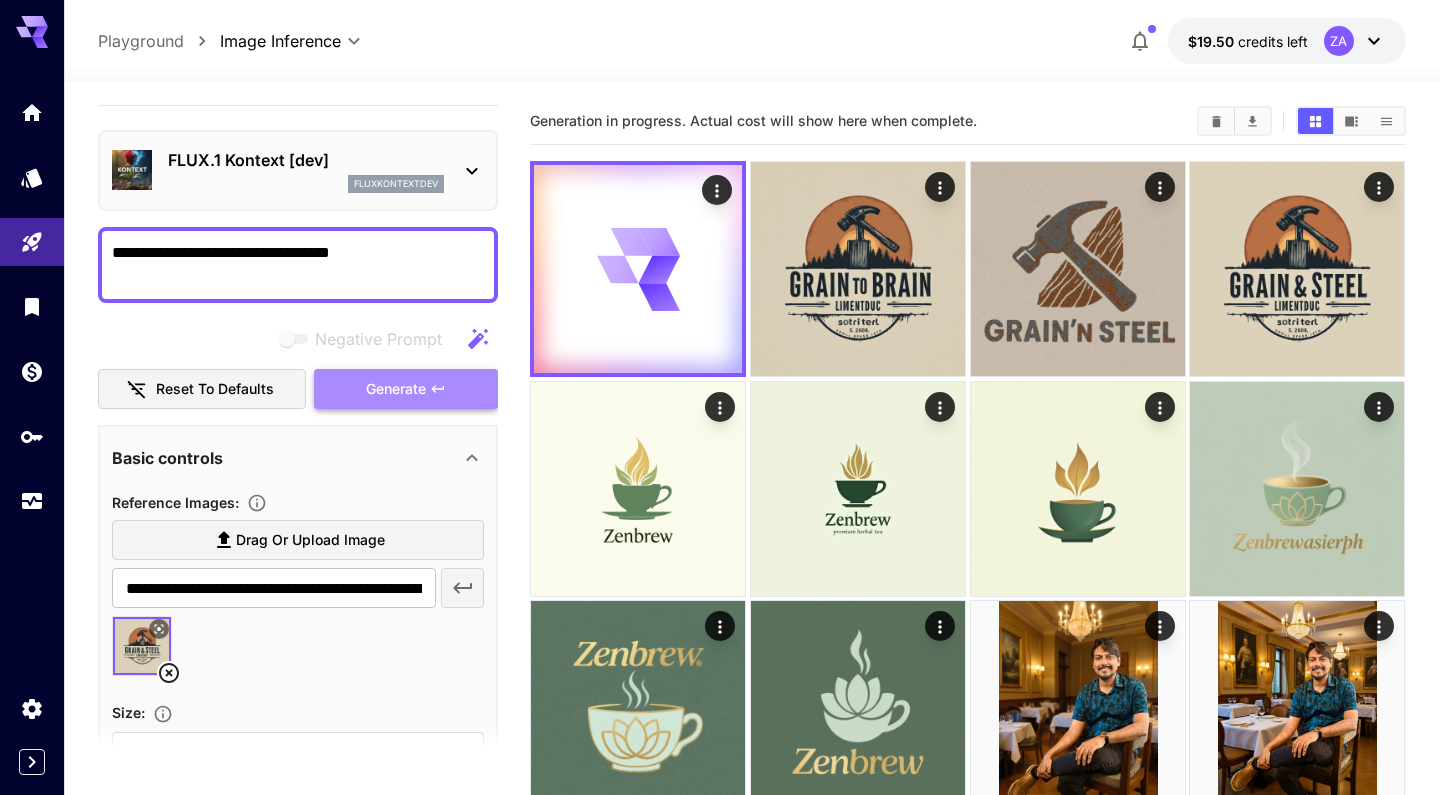 click on "Generate" at bounding box center [406, 389] 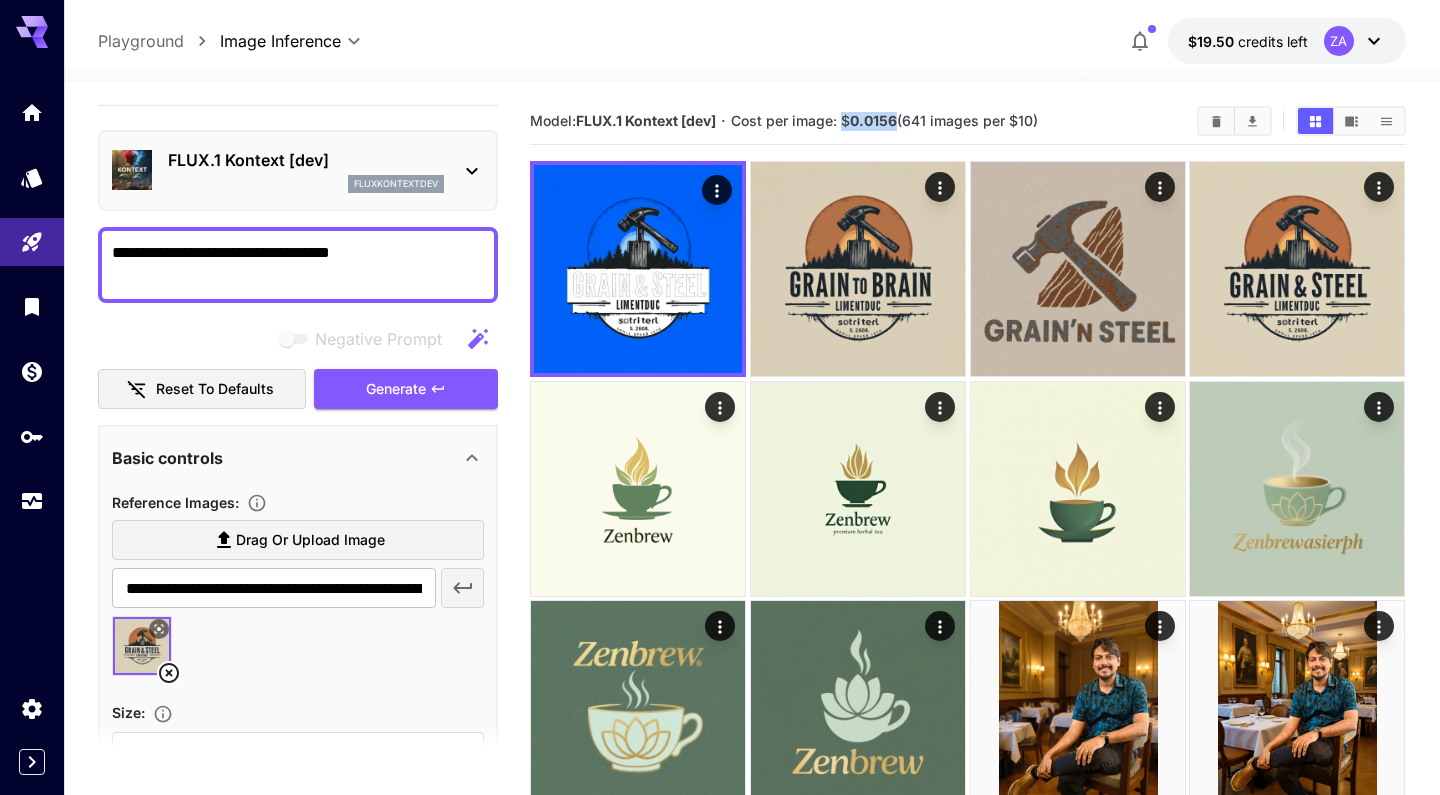 drag, startPoint x: 847, startPoint y: 122, endPoint x: 901, endPoint y: 119, distance: 54.08327 